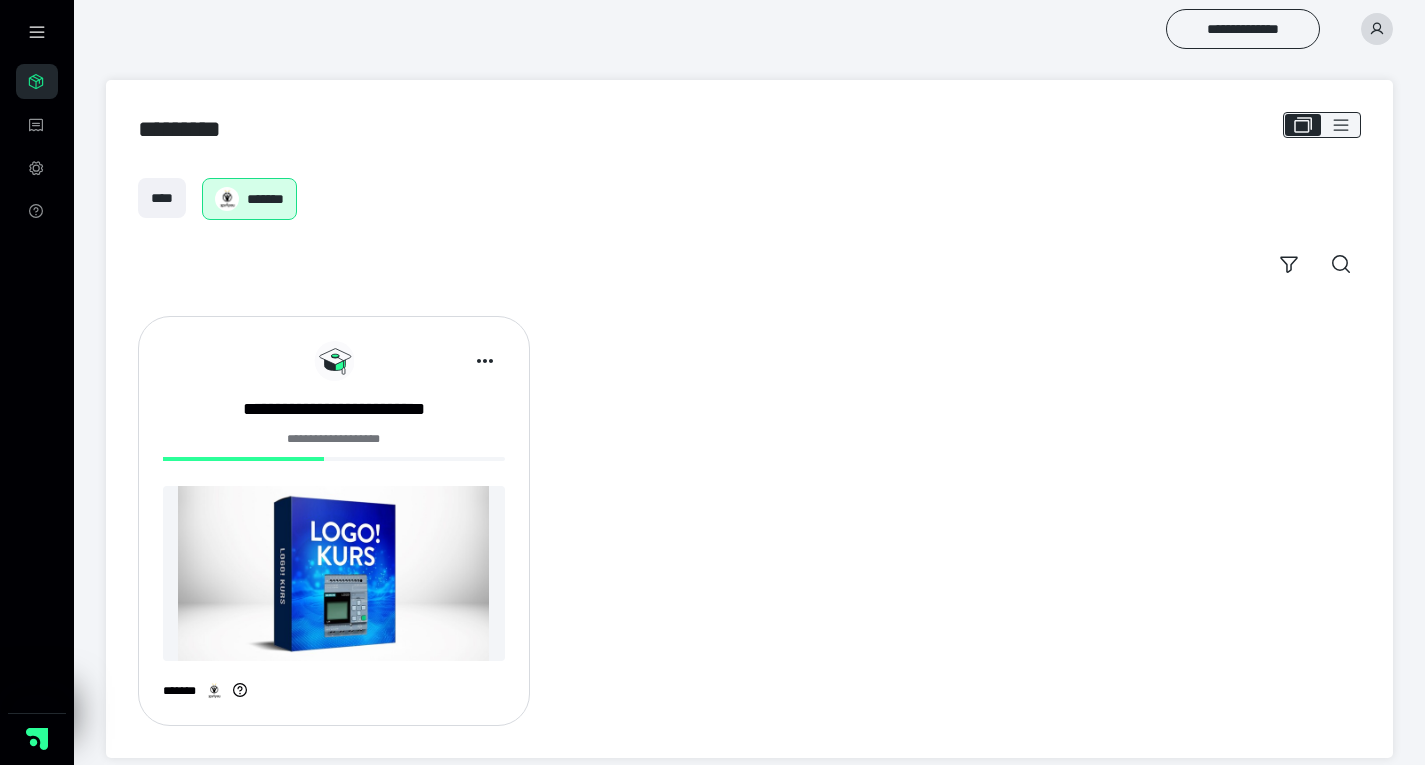 scroll, scrollTop: 0, scrollLeft: 0, axis: both 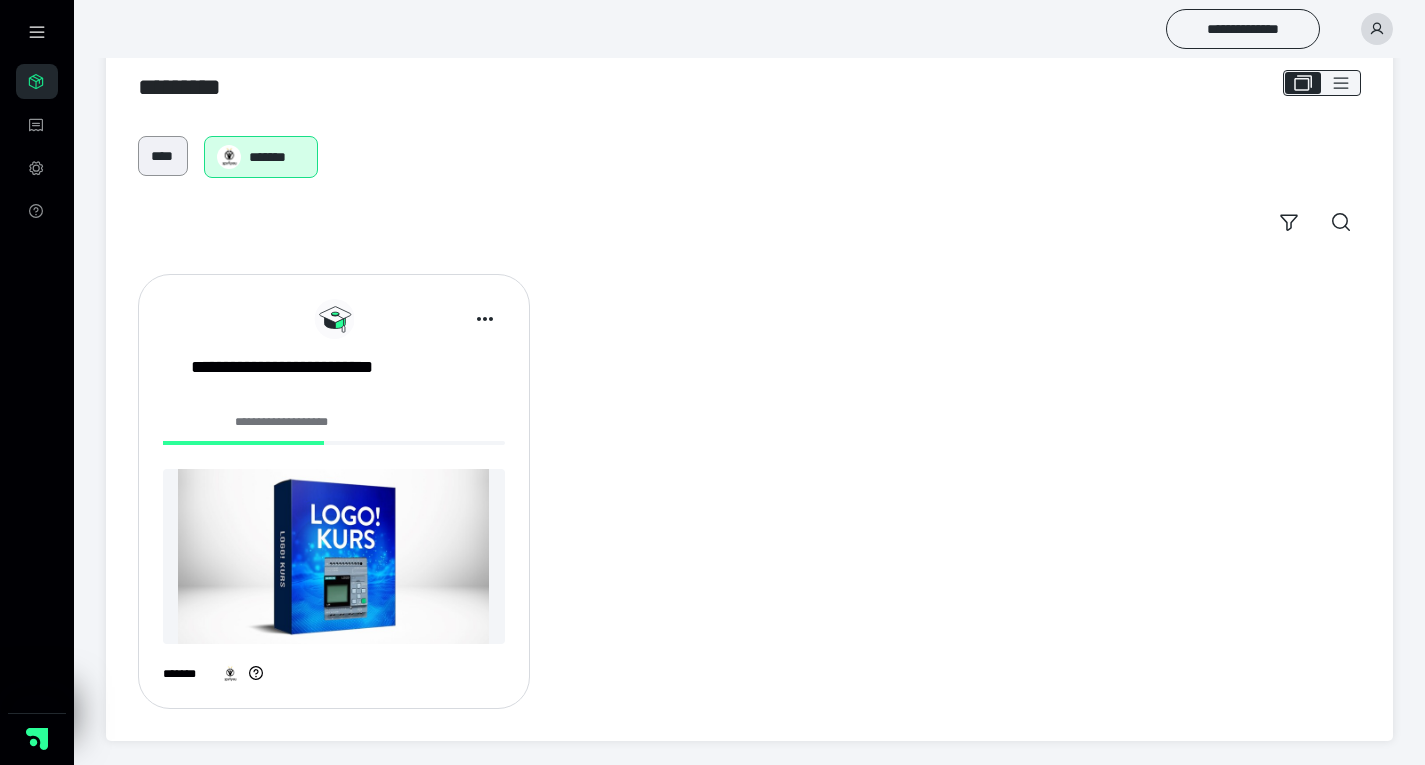 click on "****" at bounding box center (163, 156) 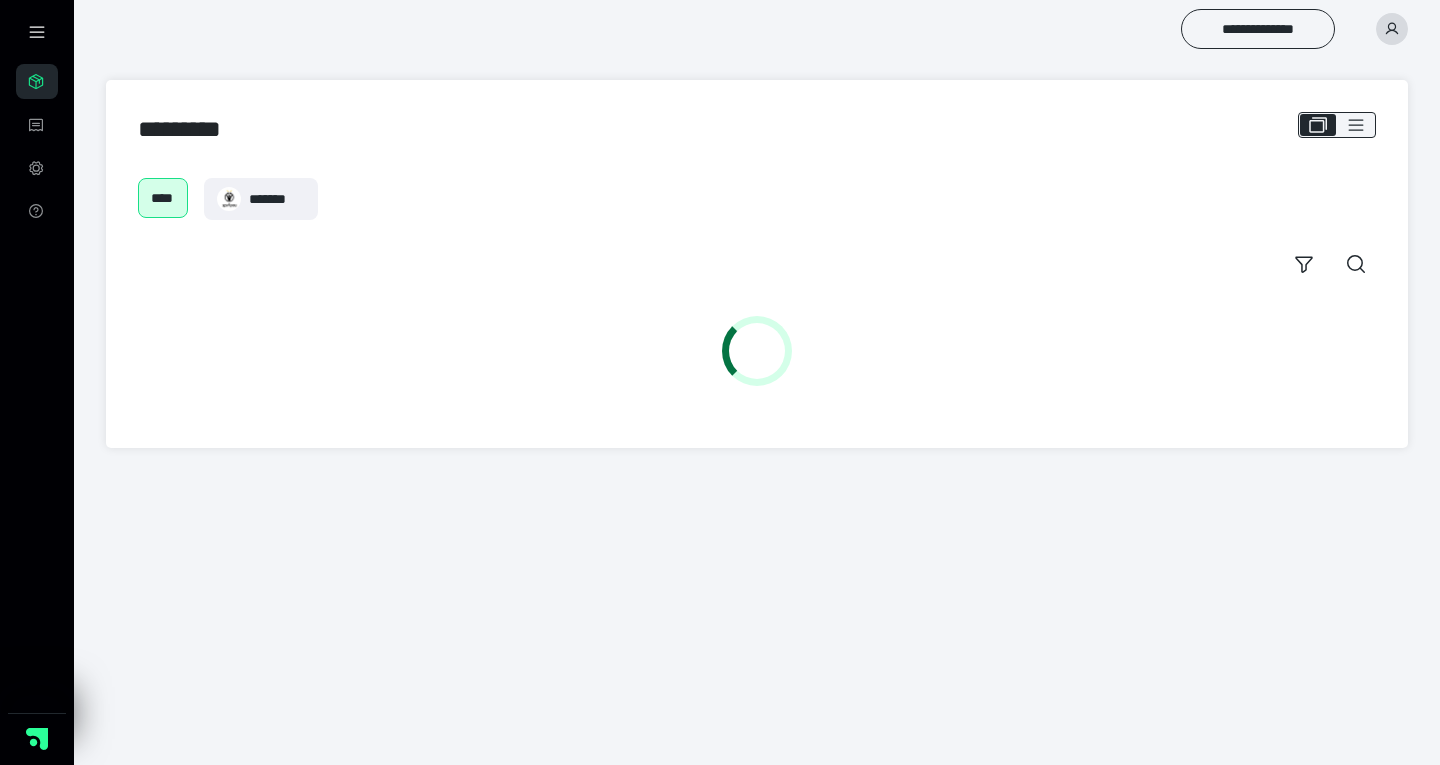 scroll, scrollTop: 0, scrollLeft: 0, axis: both 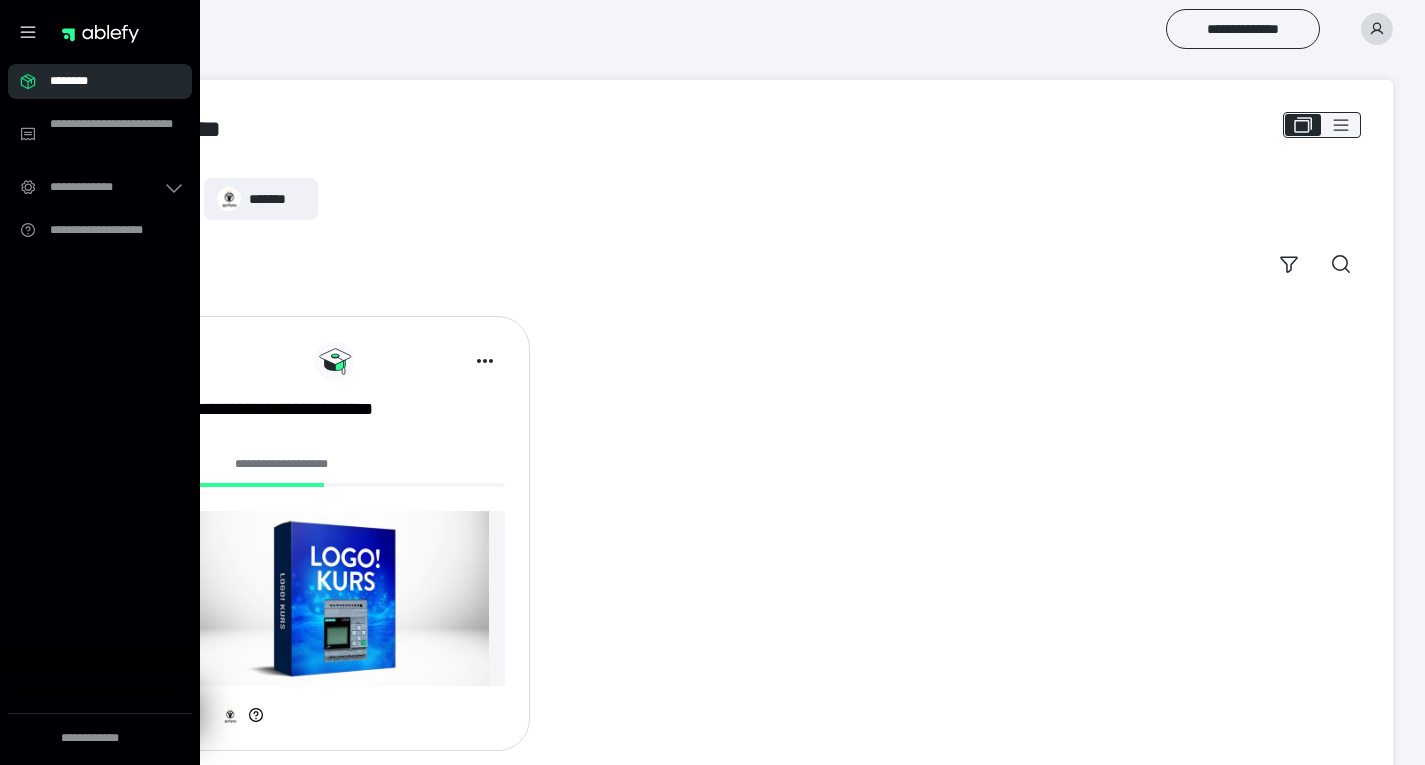 click on "********" at bounding box center (106, 81) 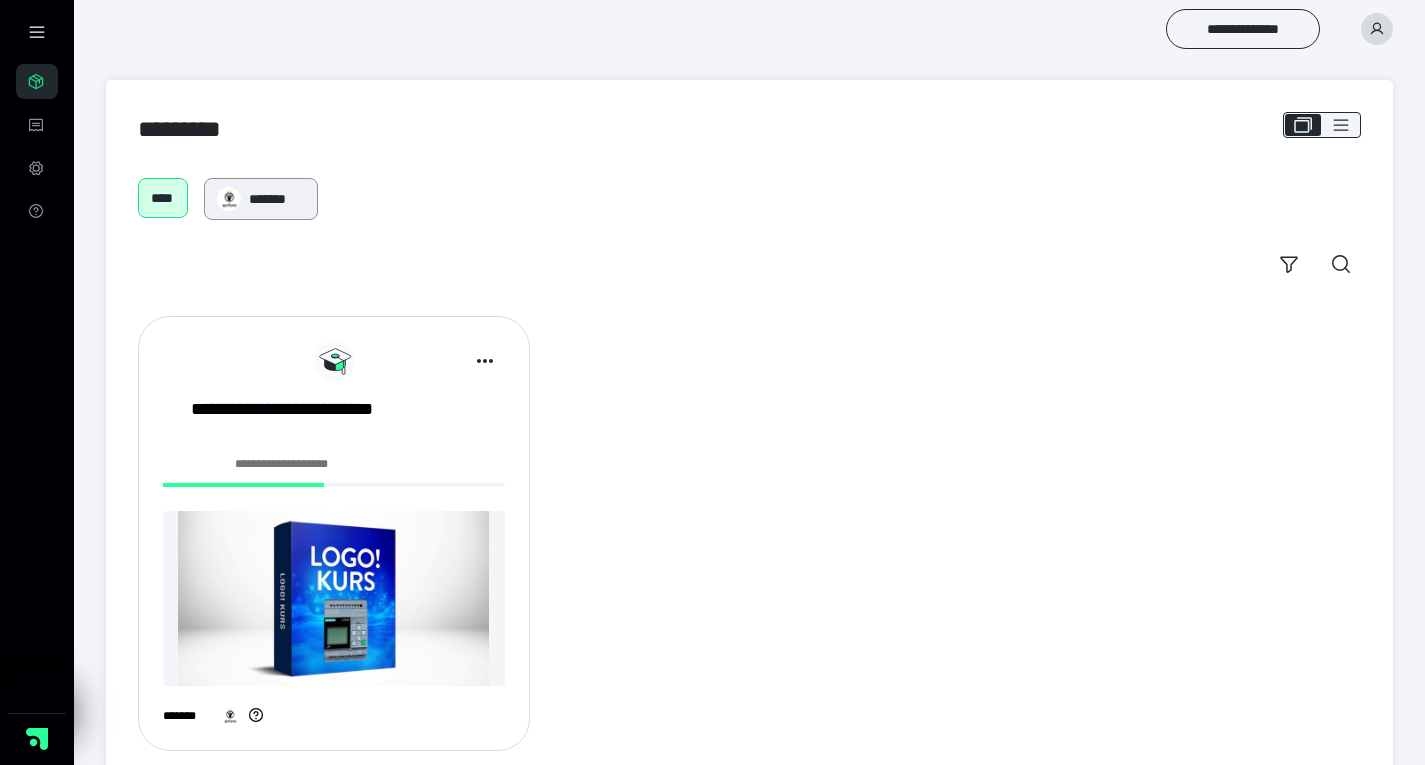 click on "*******" at bounding box center [277, 199] 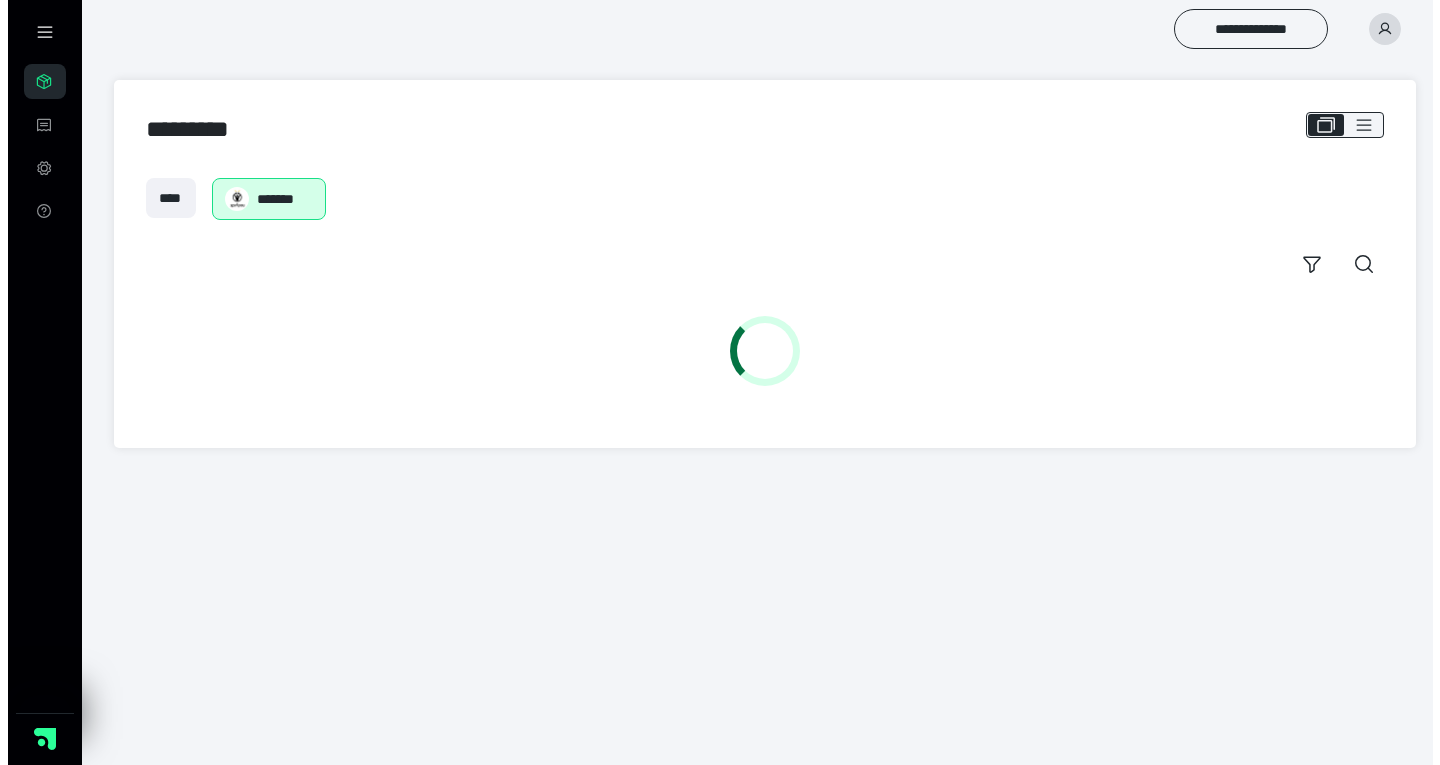 scroll, scrollTop: 0, scrollLeft: 0, axis: both 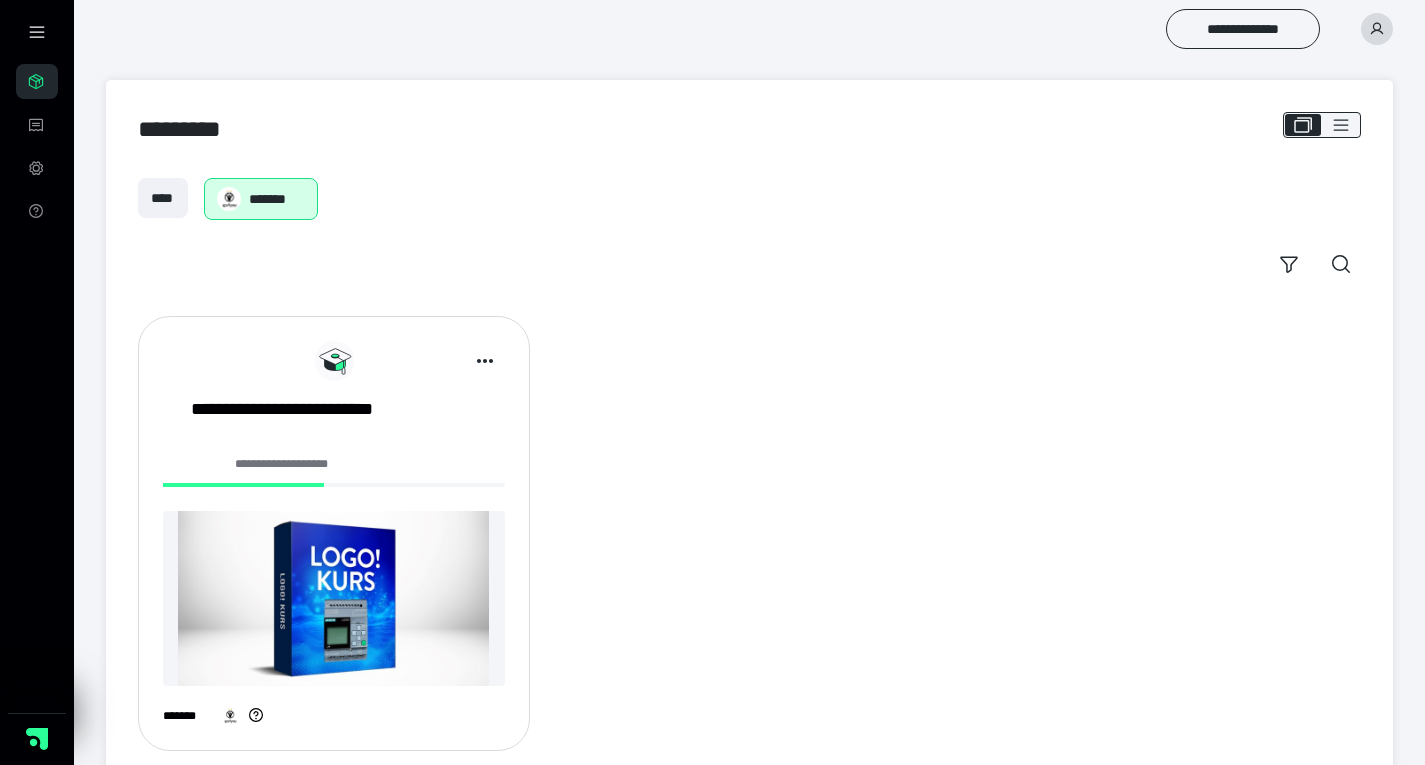 click 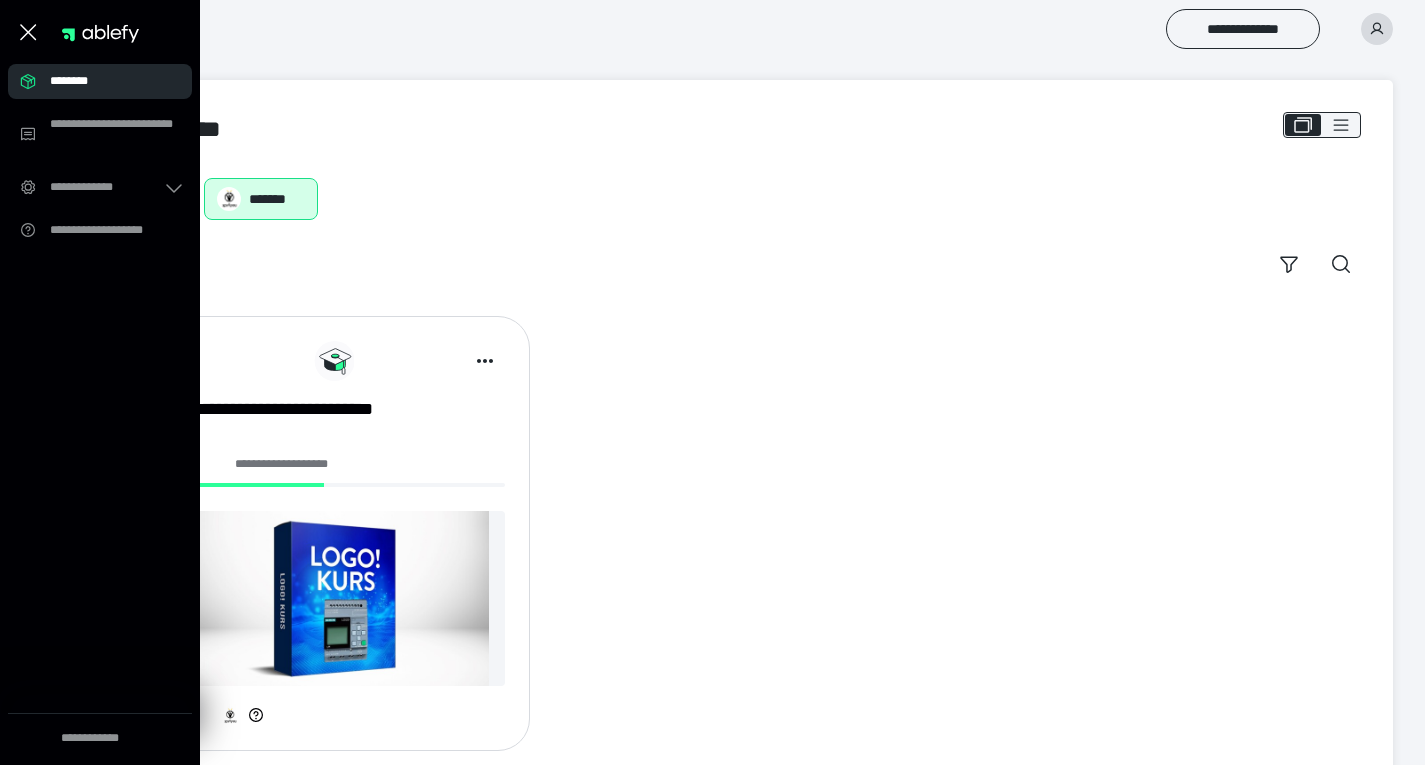 click on "**** *******" at bounding box center (749, 231) 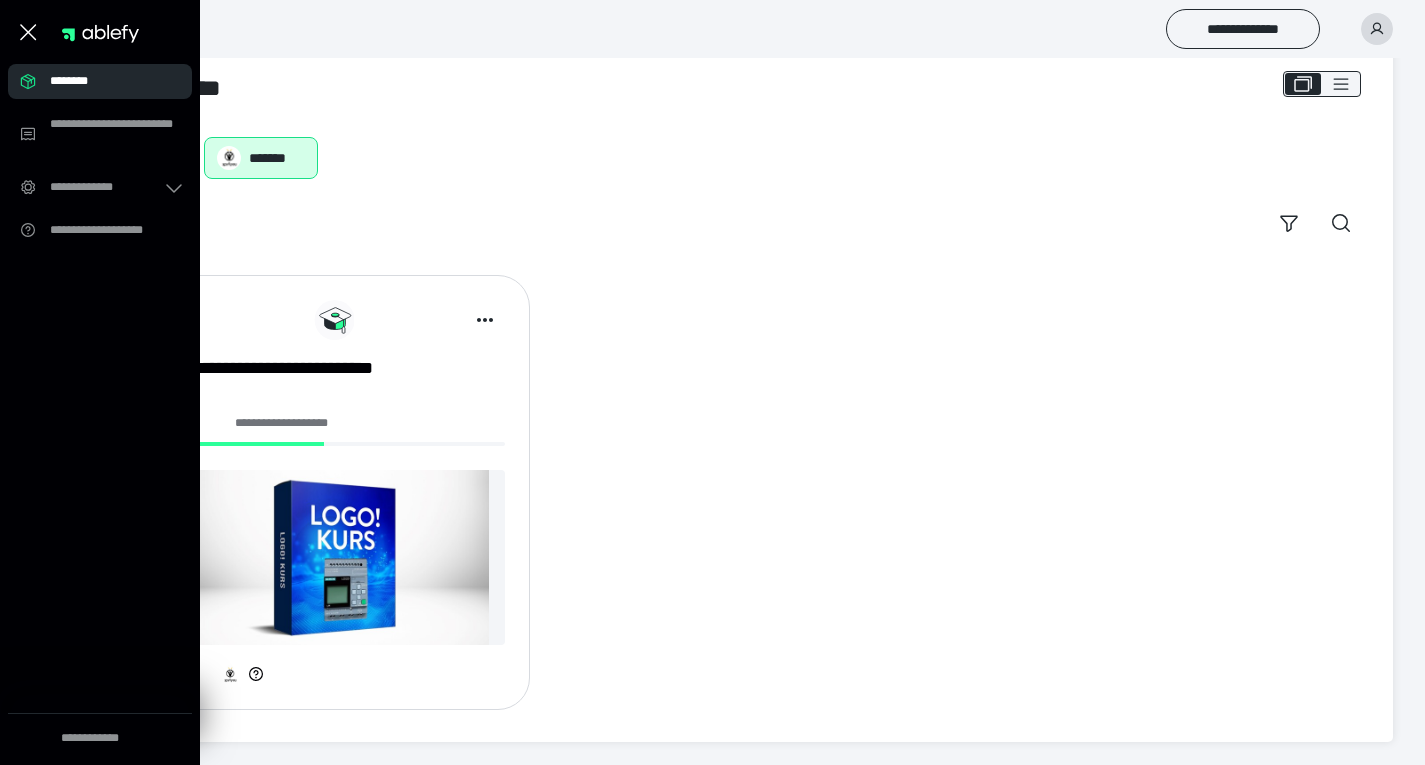 scroll, scrollTop: 42, scrollLeft: 0, axis: vertical 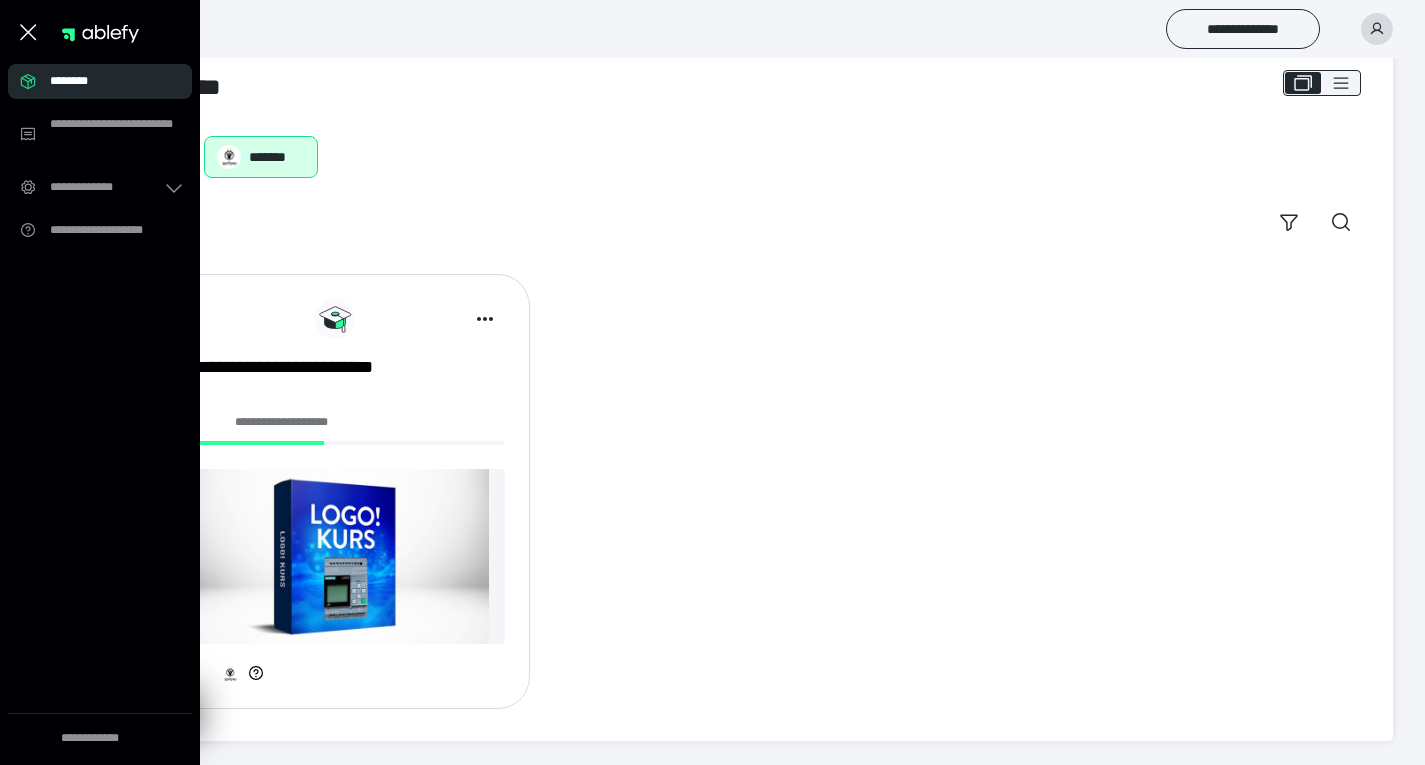 click on "**********" at bounding box center [282, 422] 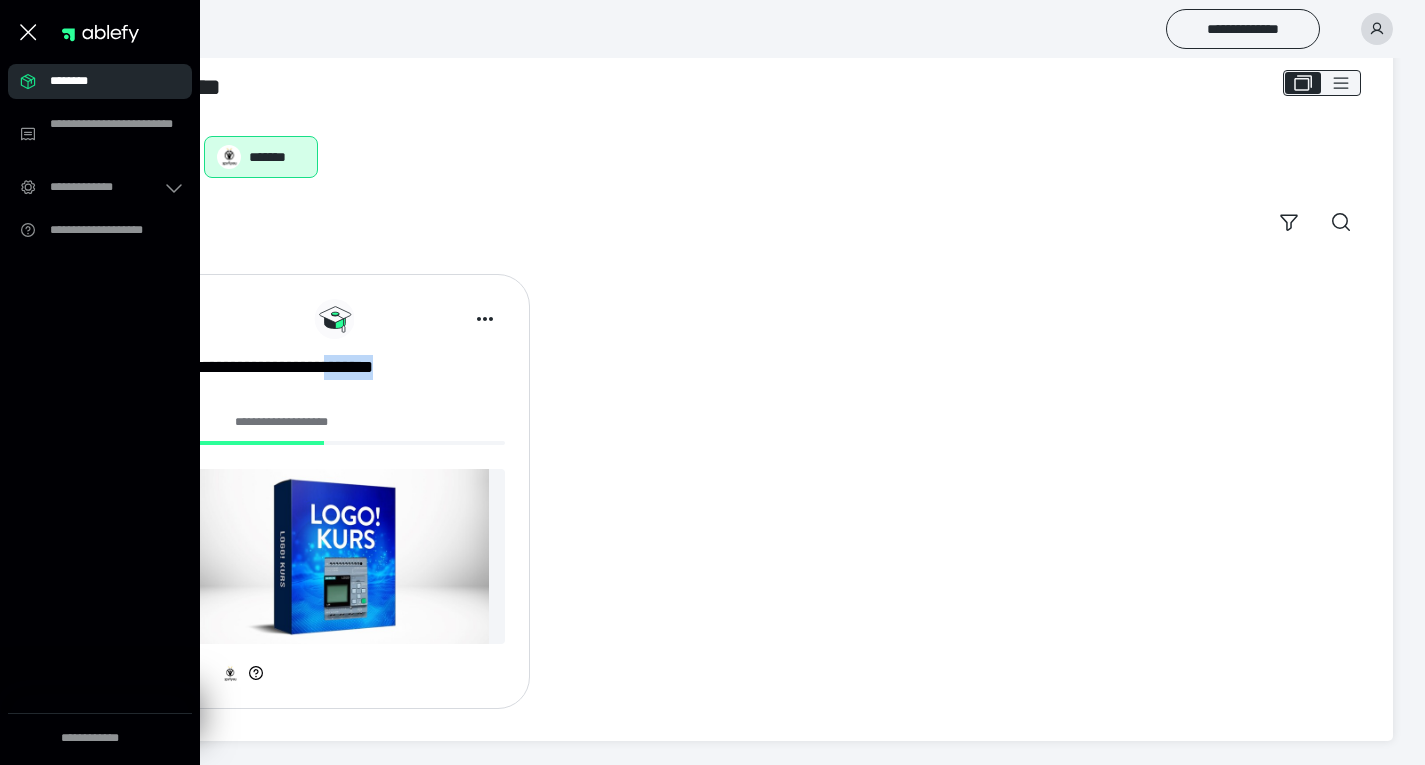 click on "**********" at bounding box center (749, 491) 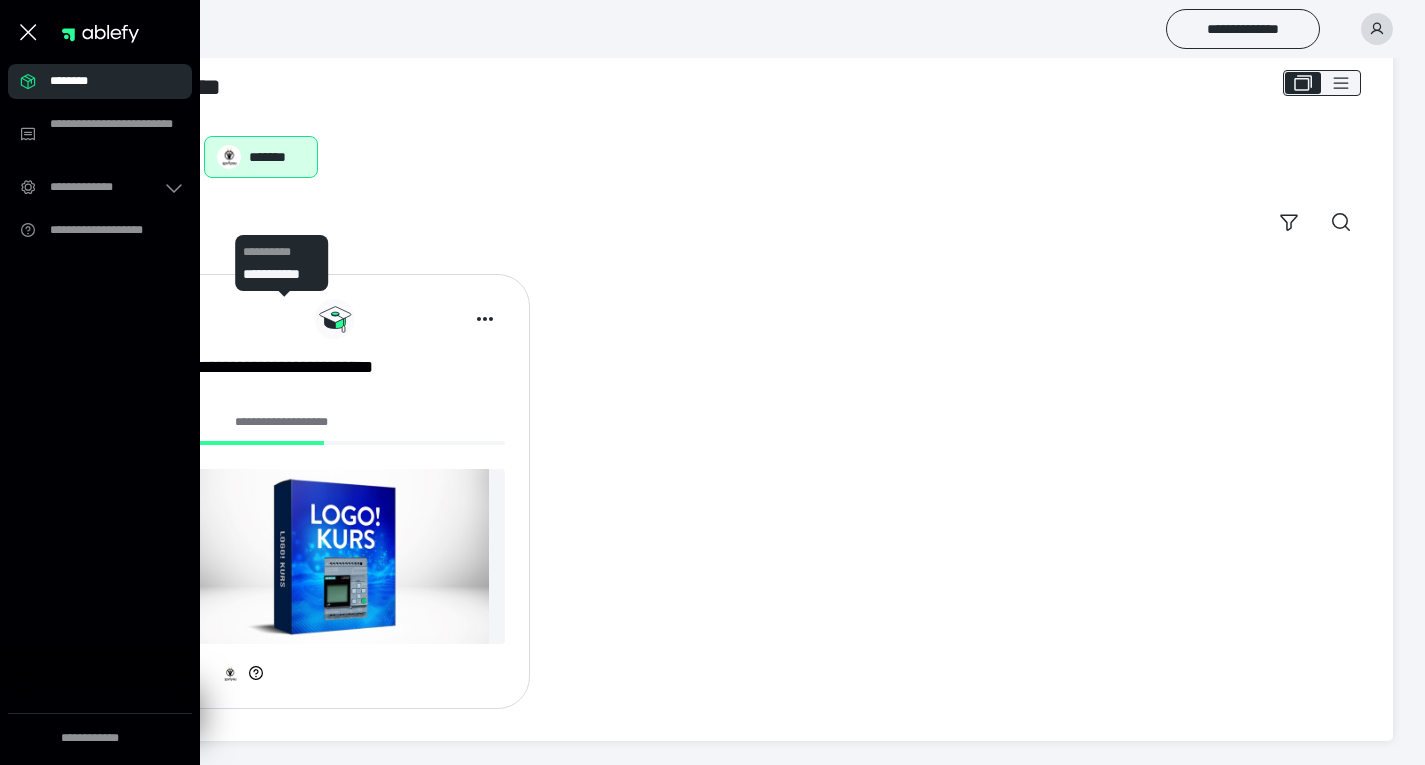 click 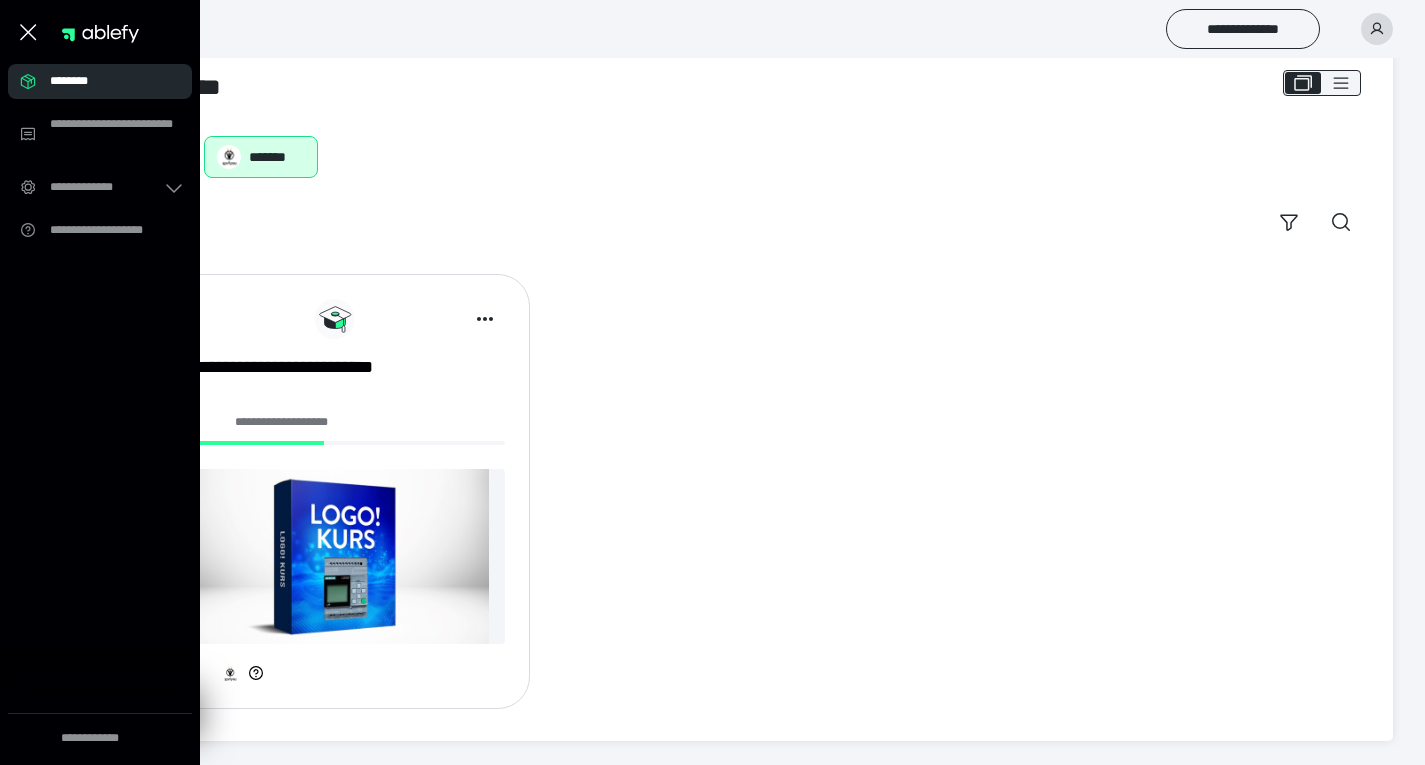 click at bounding box center [28, 32] 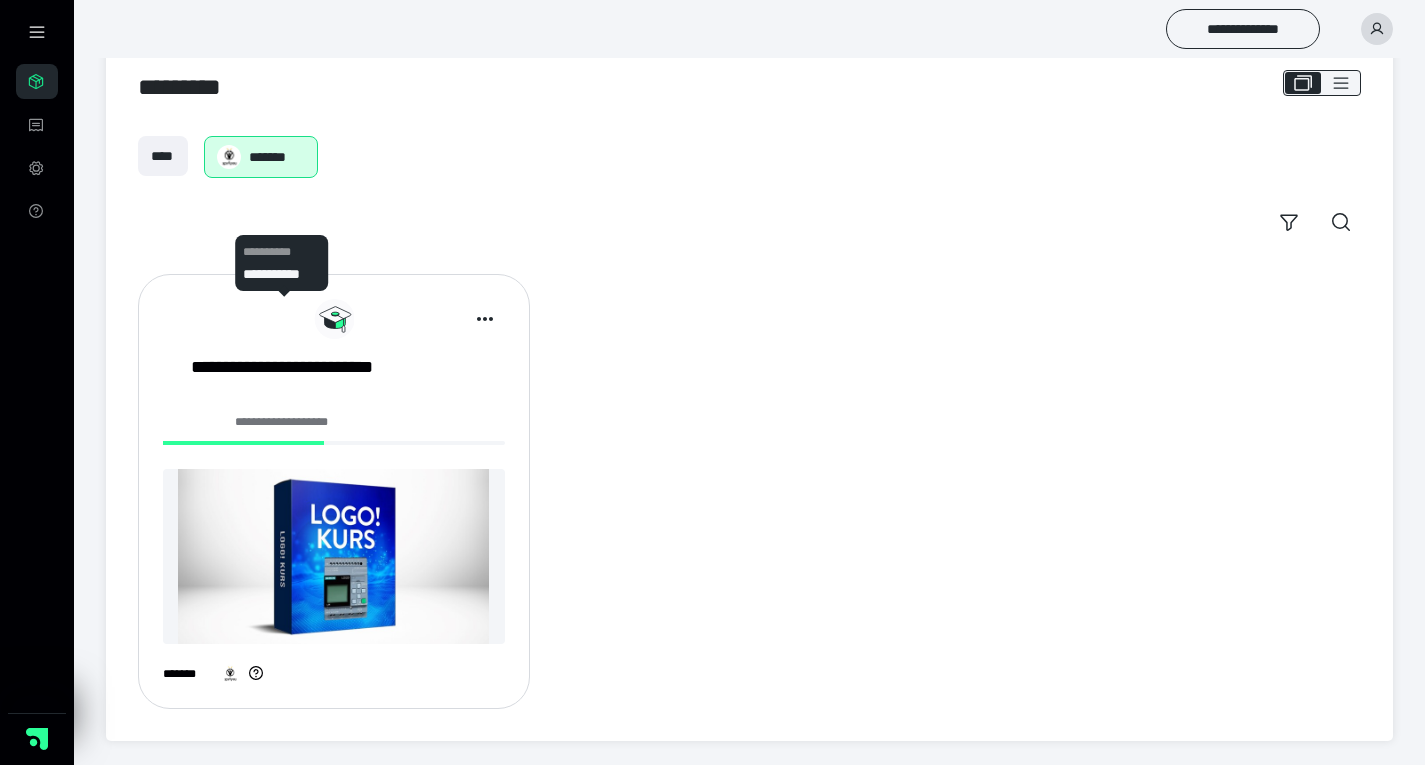 click 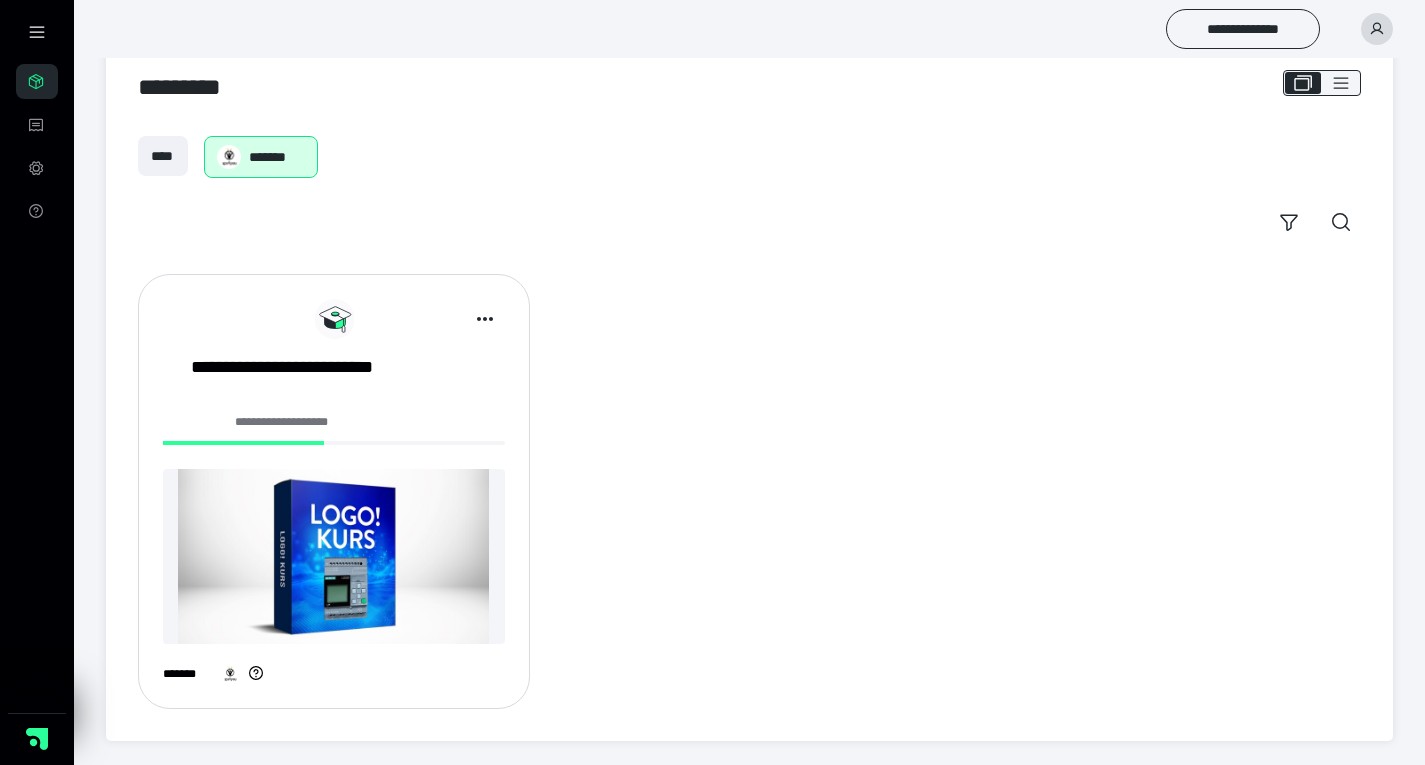 click at bounding box center (334, 556) 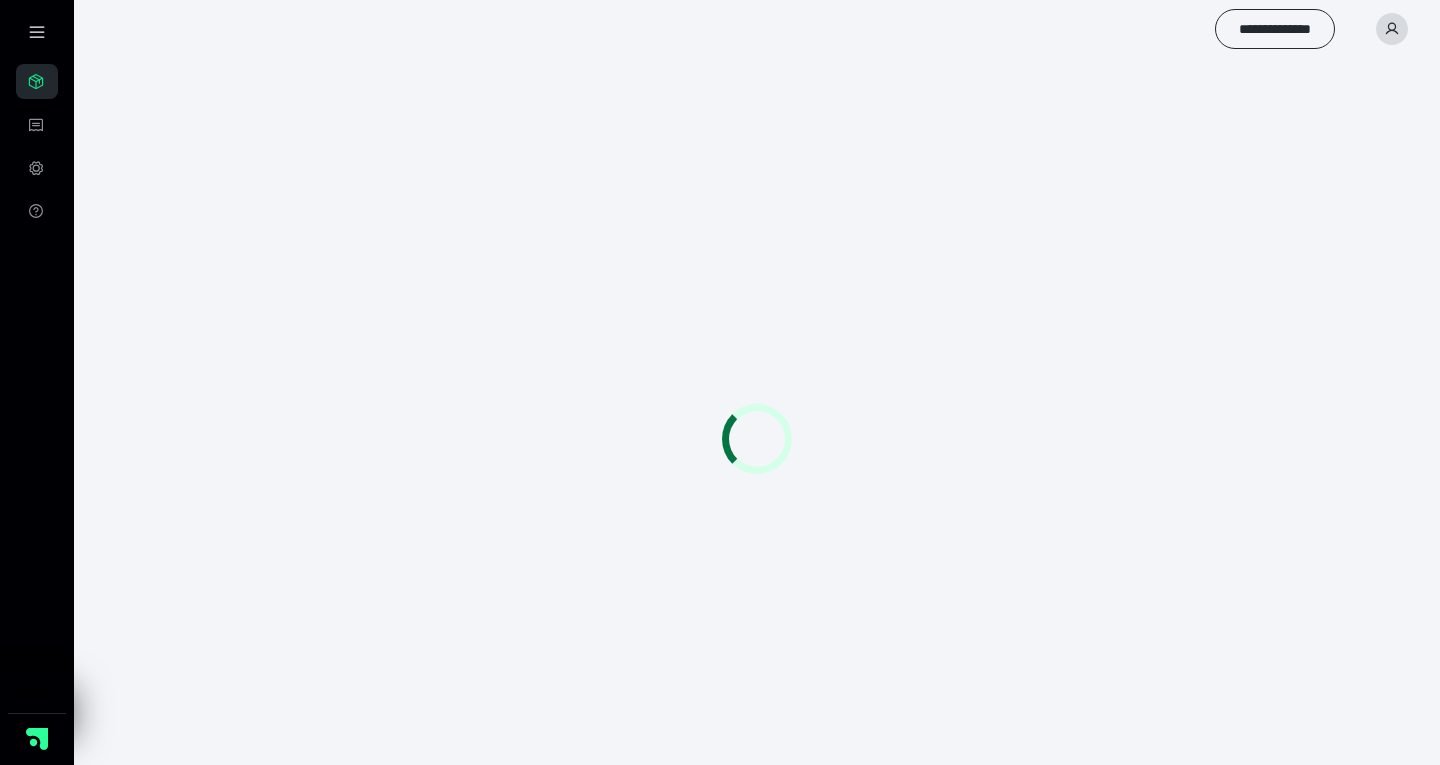 scroll, scrollTop: 0, scrollLeft: 0, axis: both 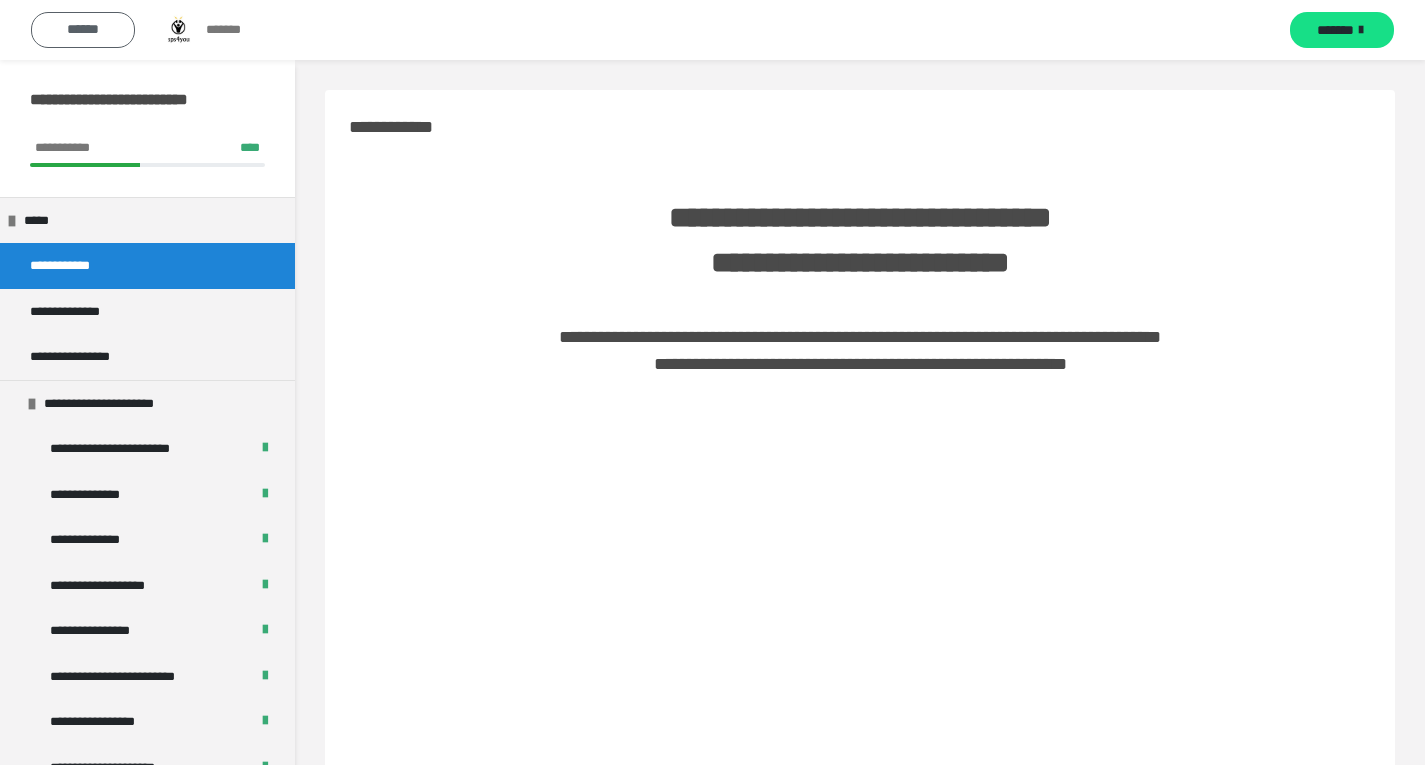 click on "******" at bounding box center (83, 30) 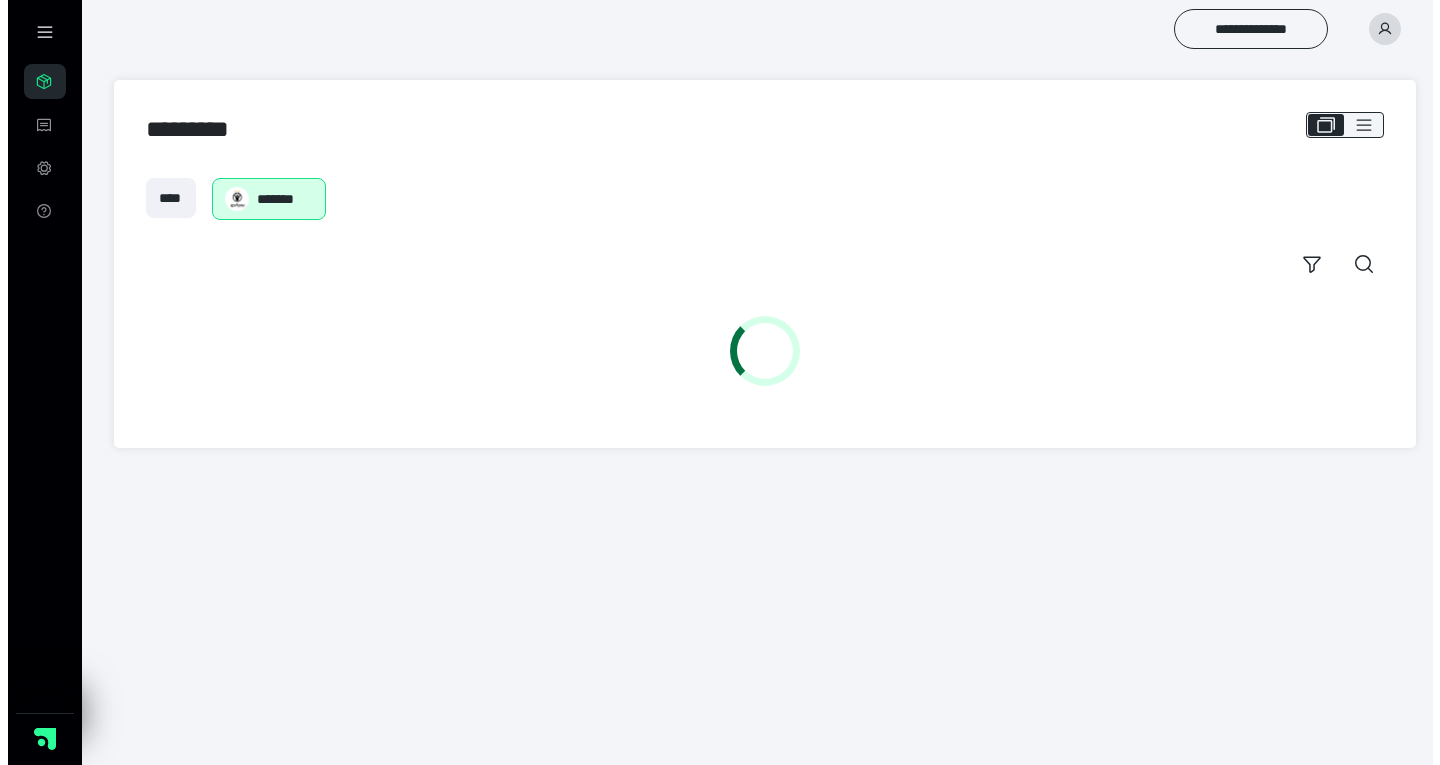 scroll, scrollTop: 0, scrollLeft: 0, axis: both 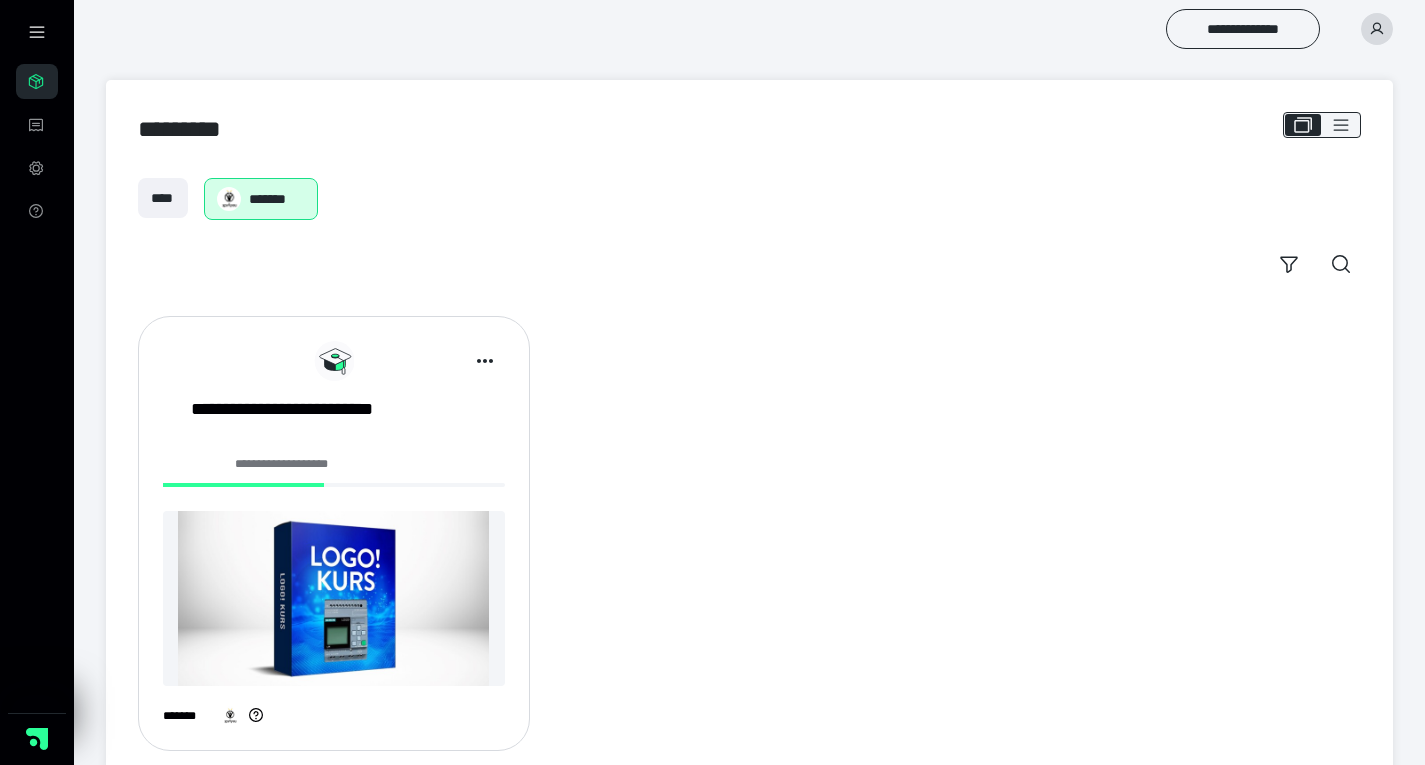 click 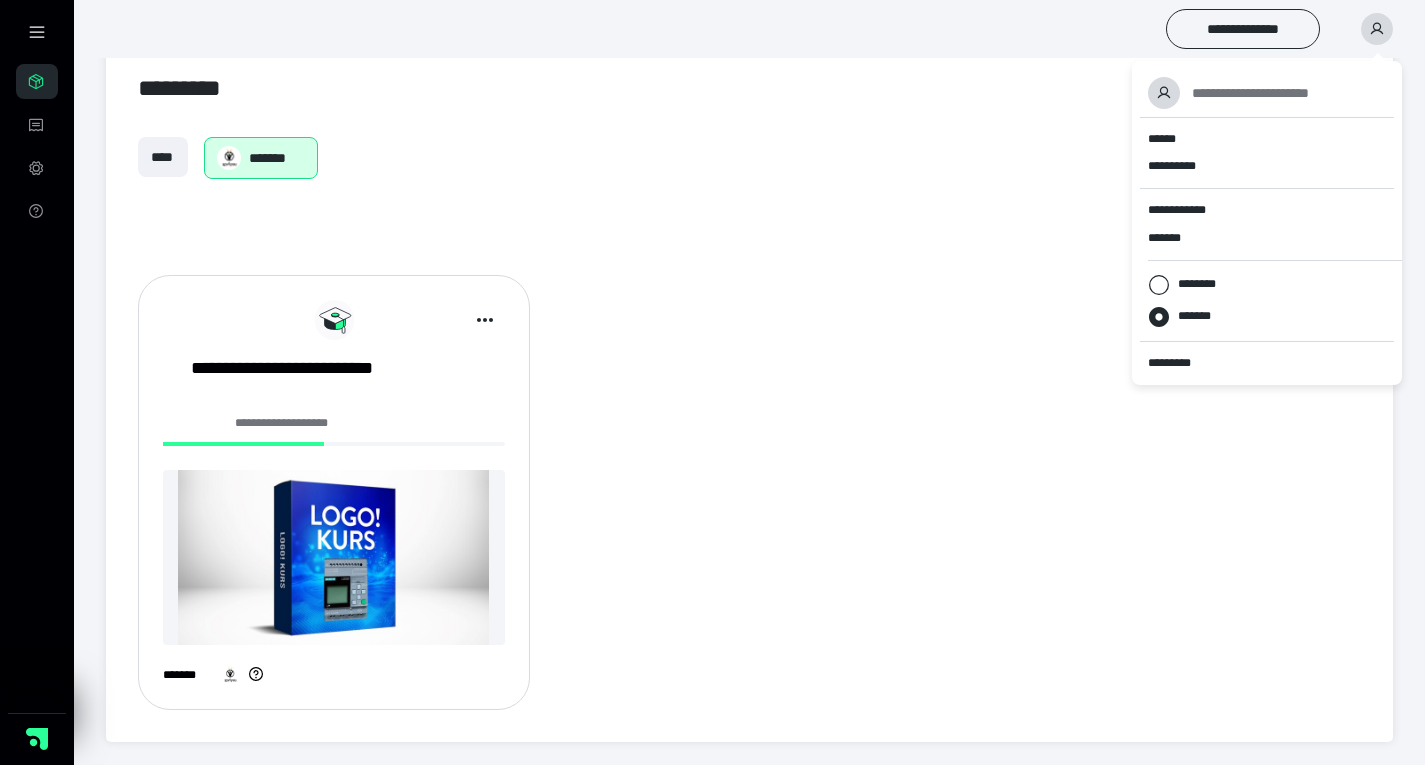 scroll, scrollTop: 42, scrollLeft: 0, axis: vertical 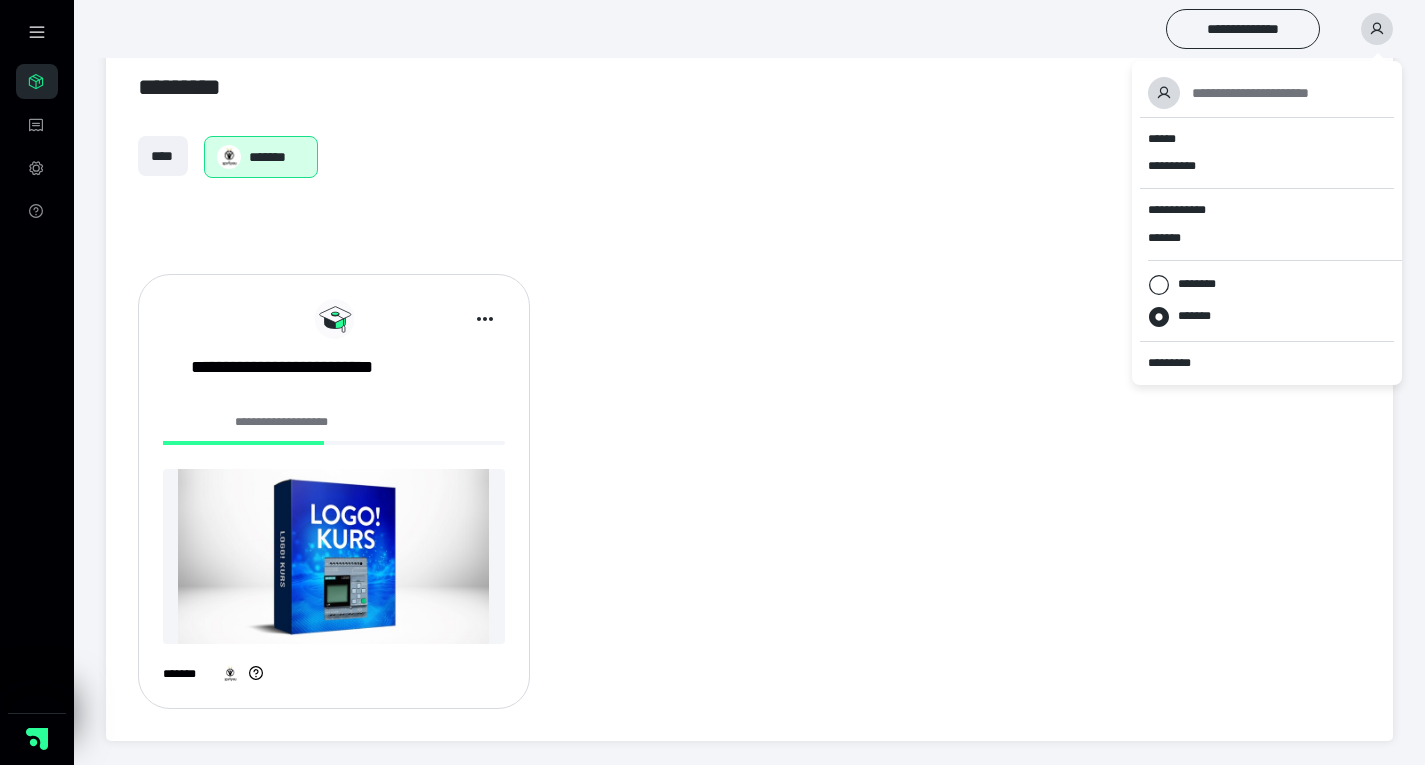 click on "**********" at bounding box center (749, 491) 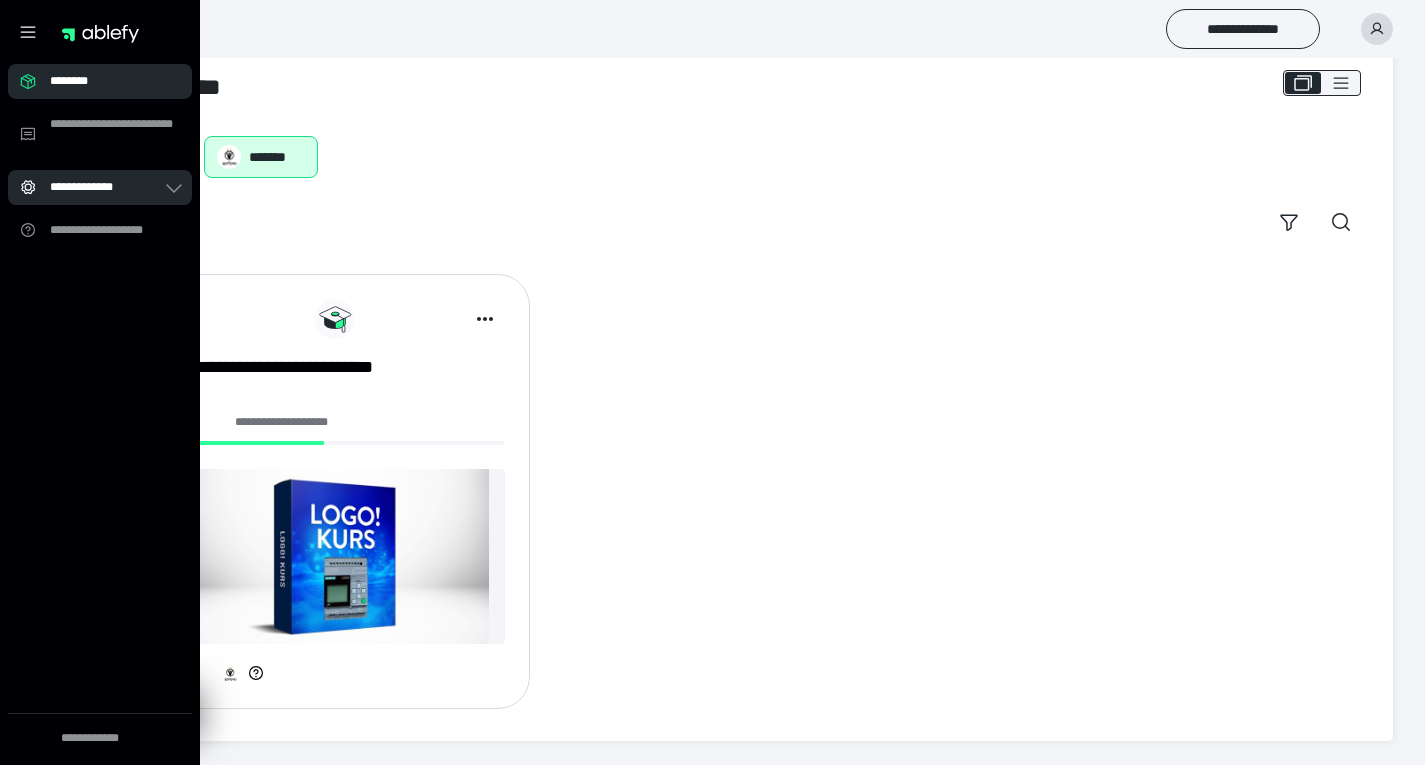 click on "**********" at bounding box center (106, 187) 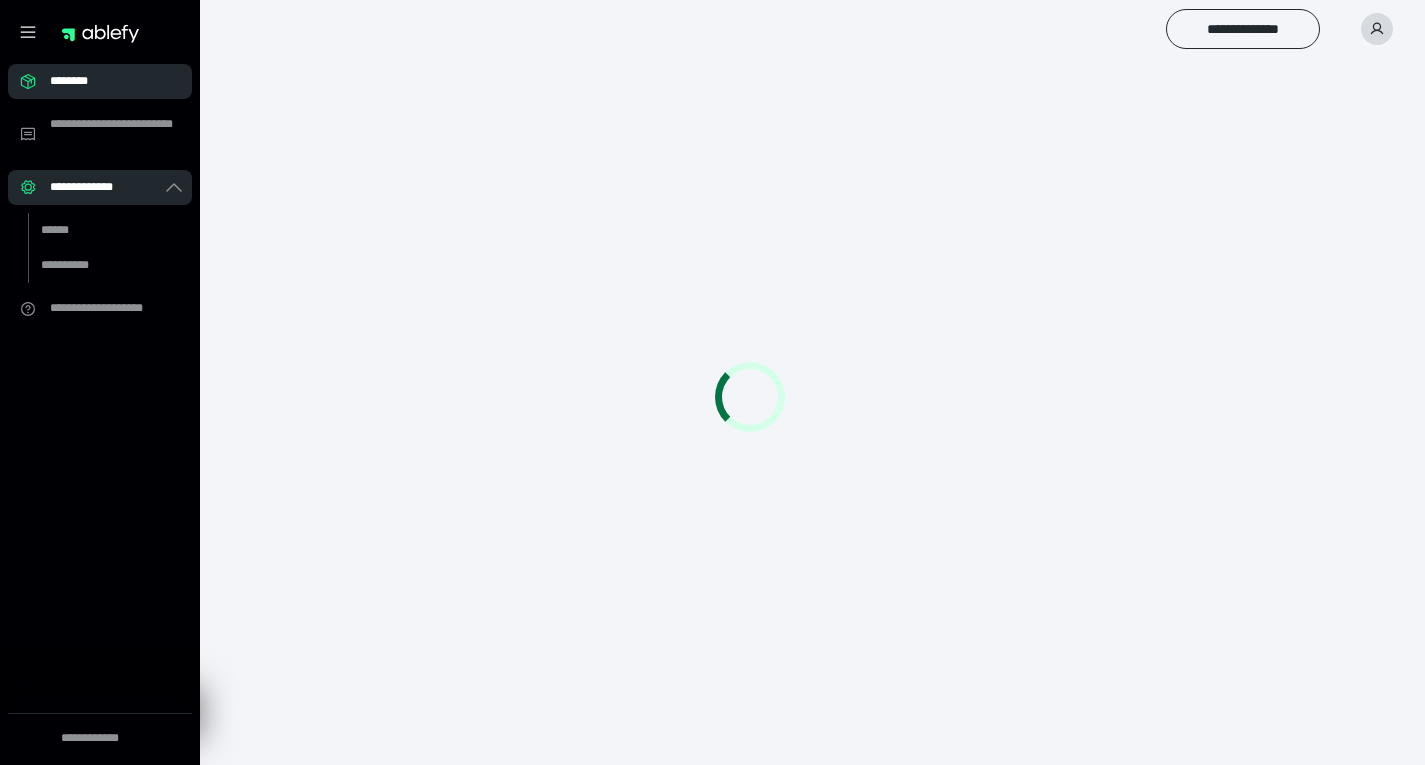 scroll, scrollTop: 0, scrollLeft: 0, axis: both 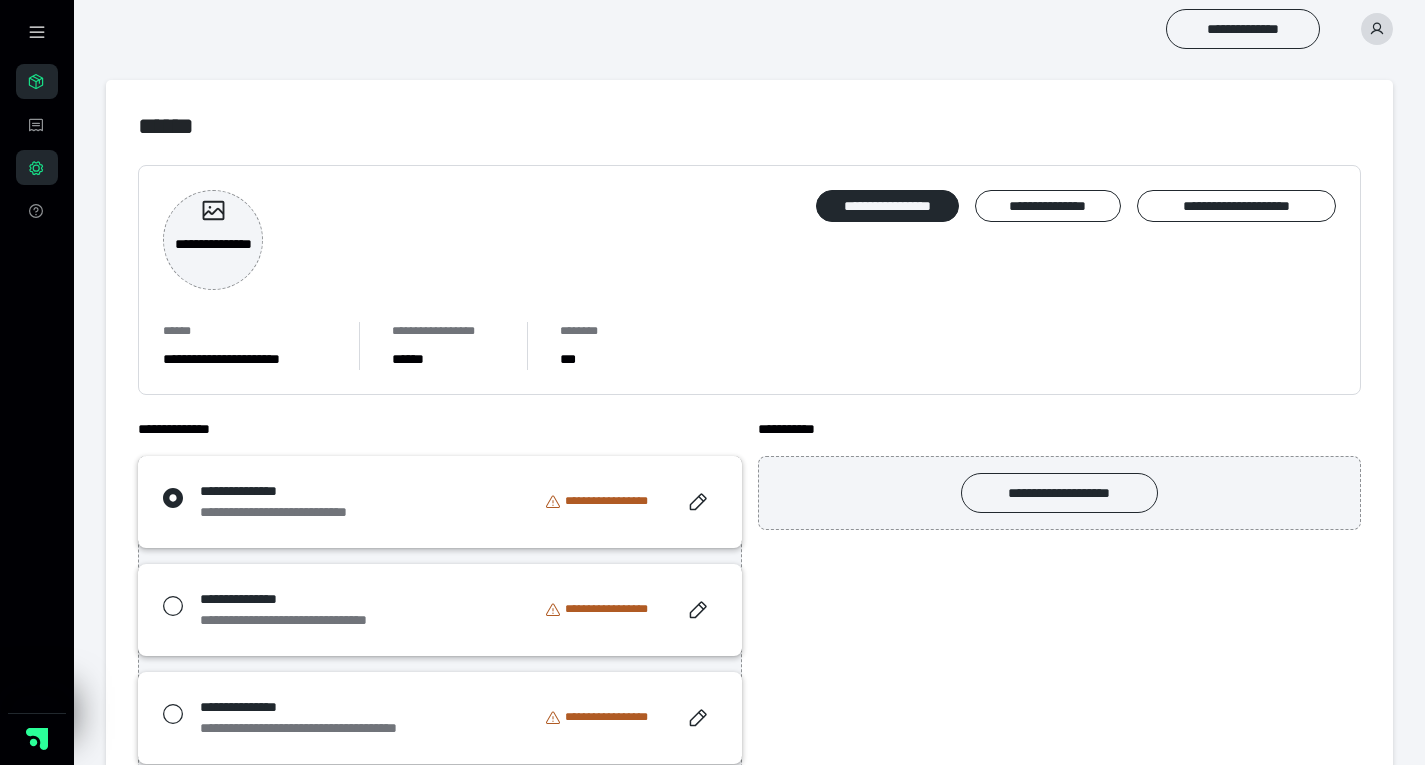 click 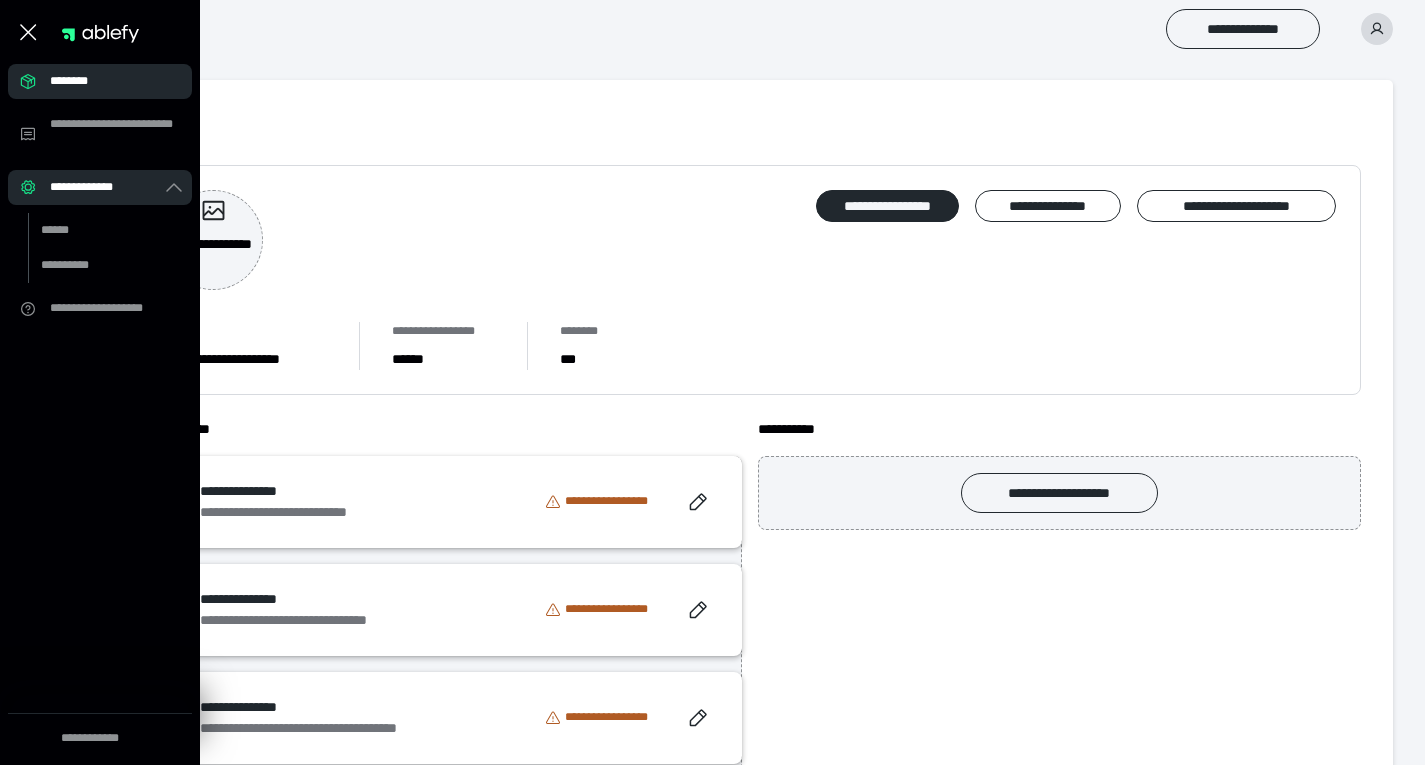 click on "********" at bounding box center [106, 81] 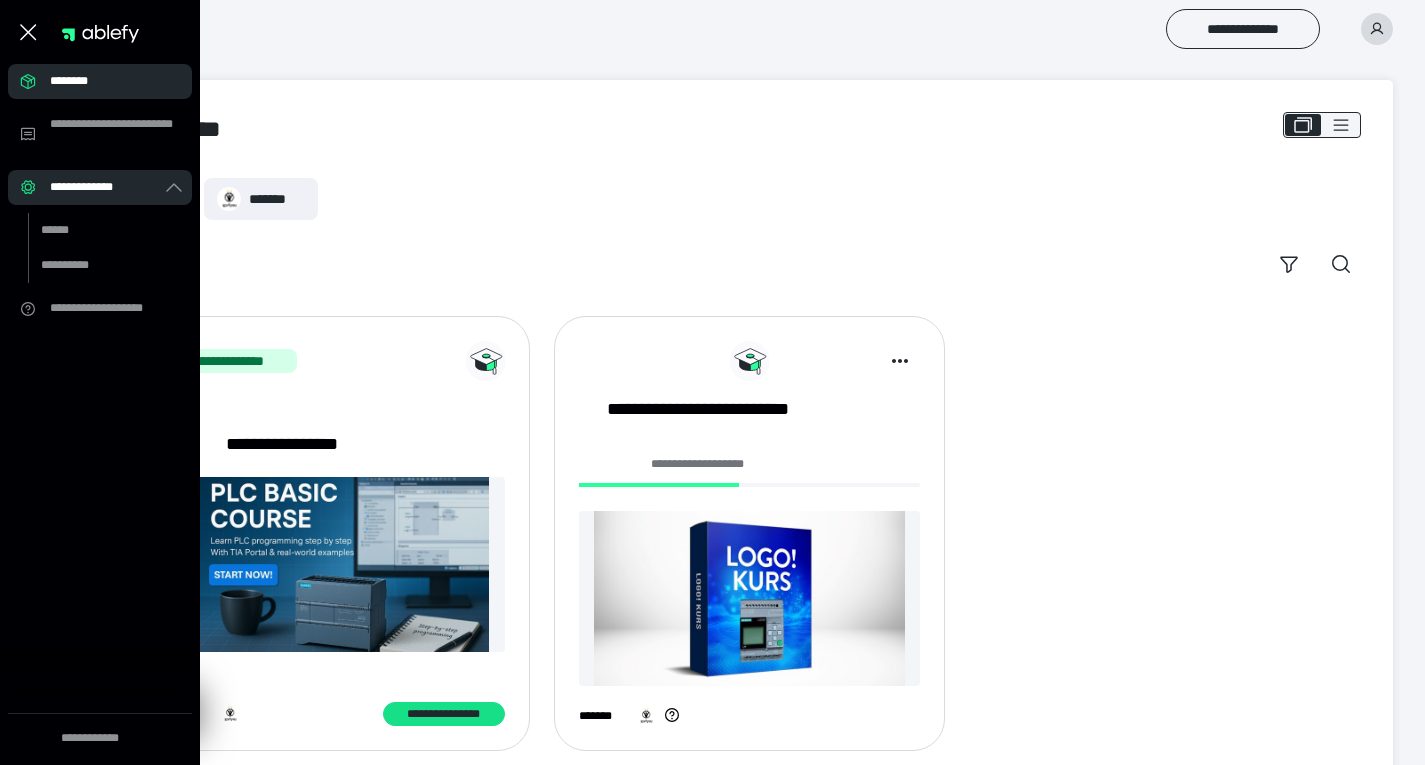 click on "**********" at bounding box center [749, 431] 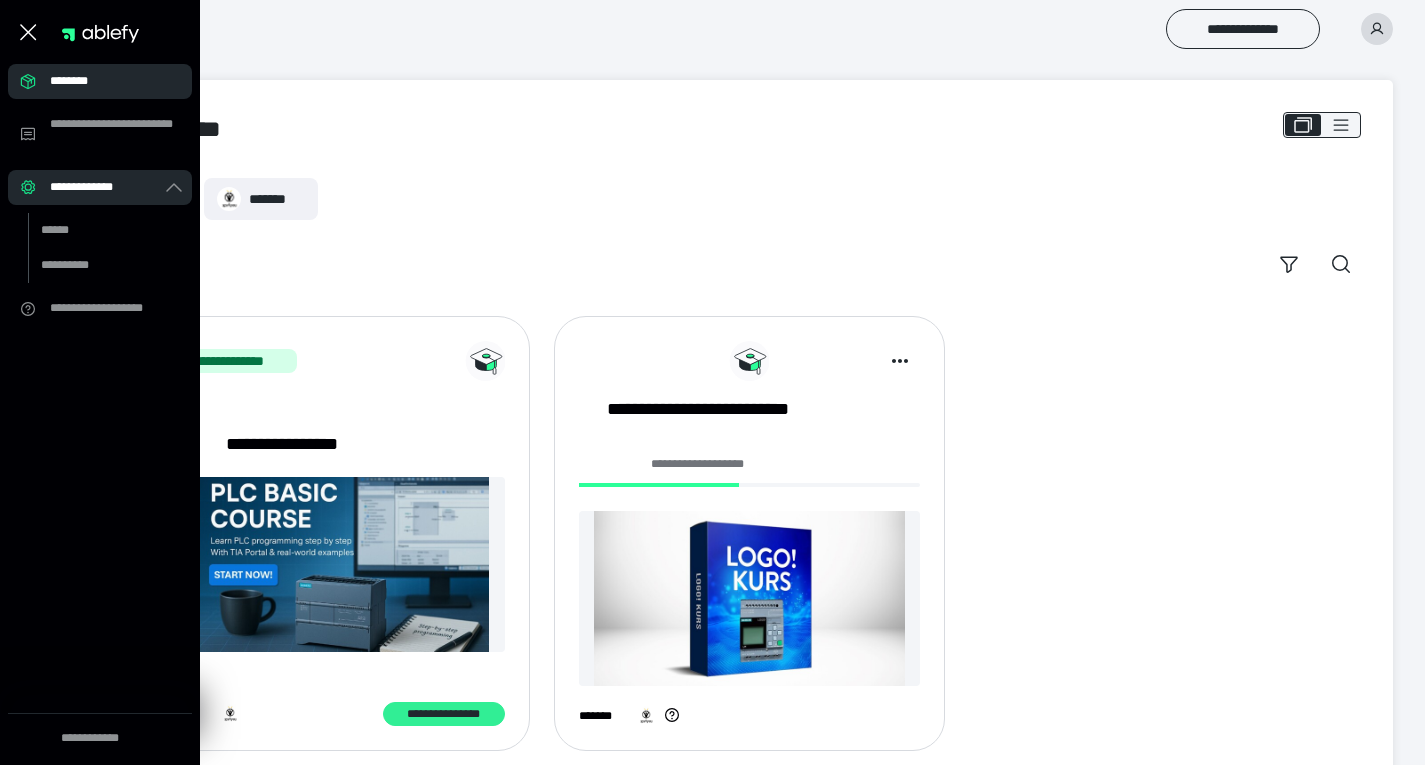 click on "**********" at bounding box center [444, 714] 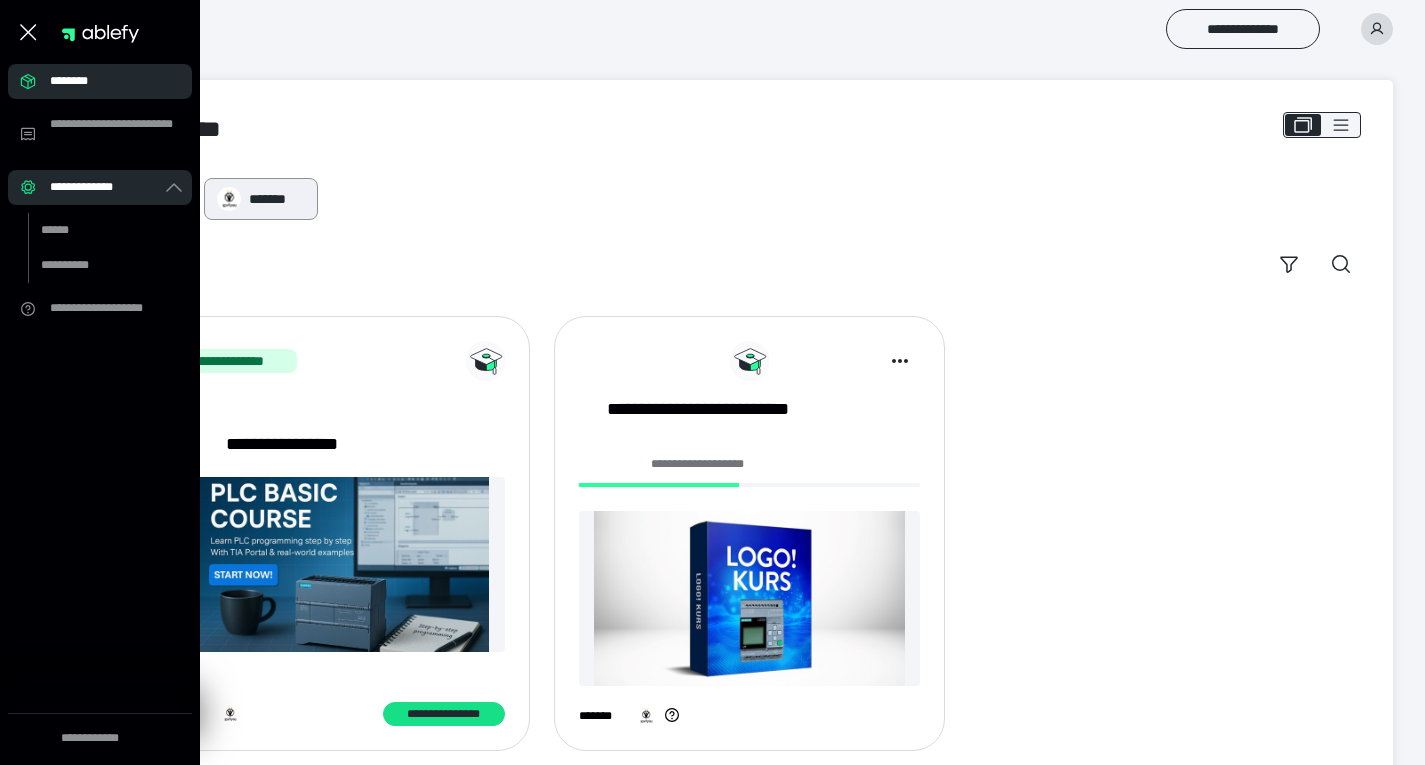 click on "*******" at bounding box center (277, 199) 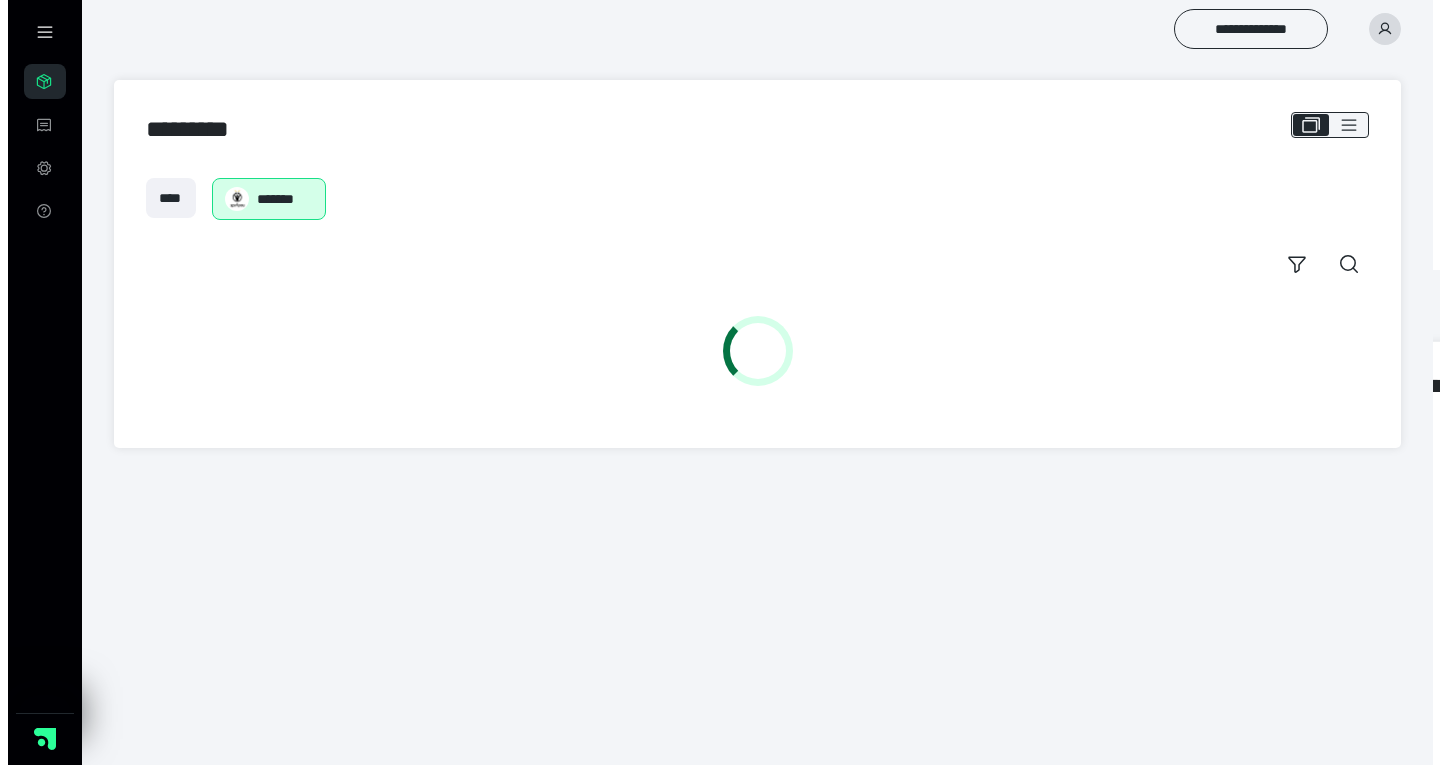 scroll, scrollTop: 0, scrollLeft: 0, axis: both 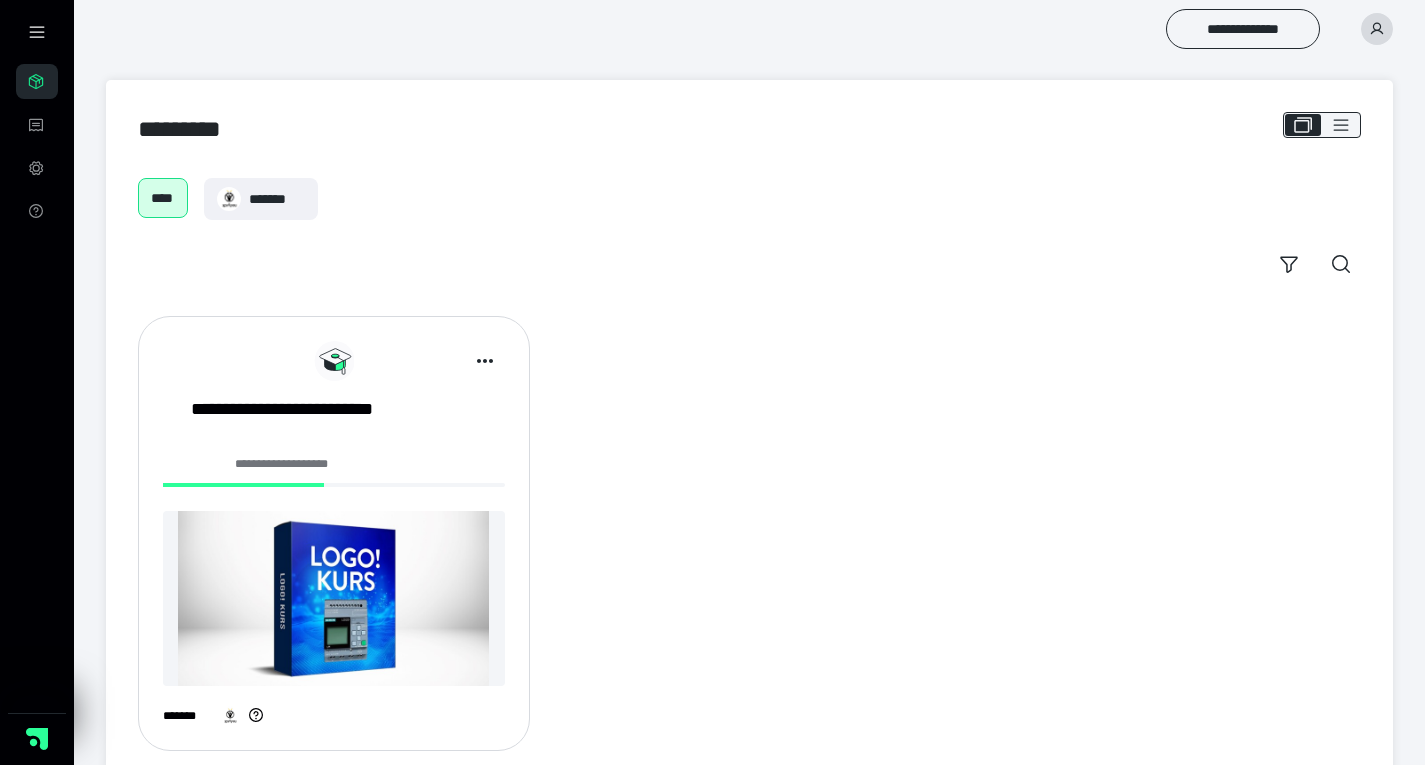 click at bounding box center [334, 598] 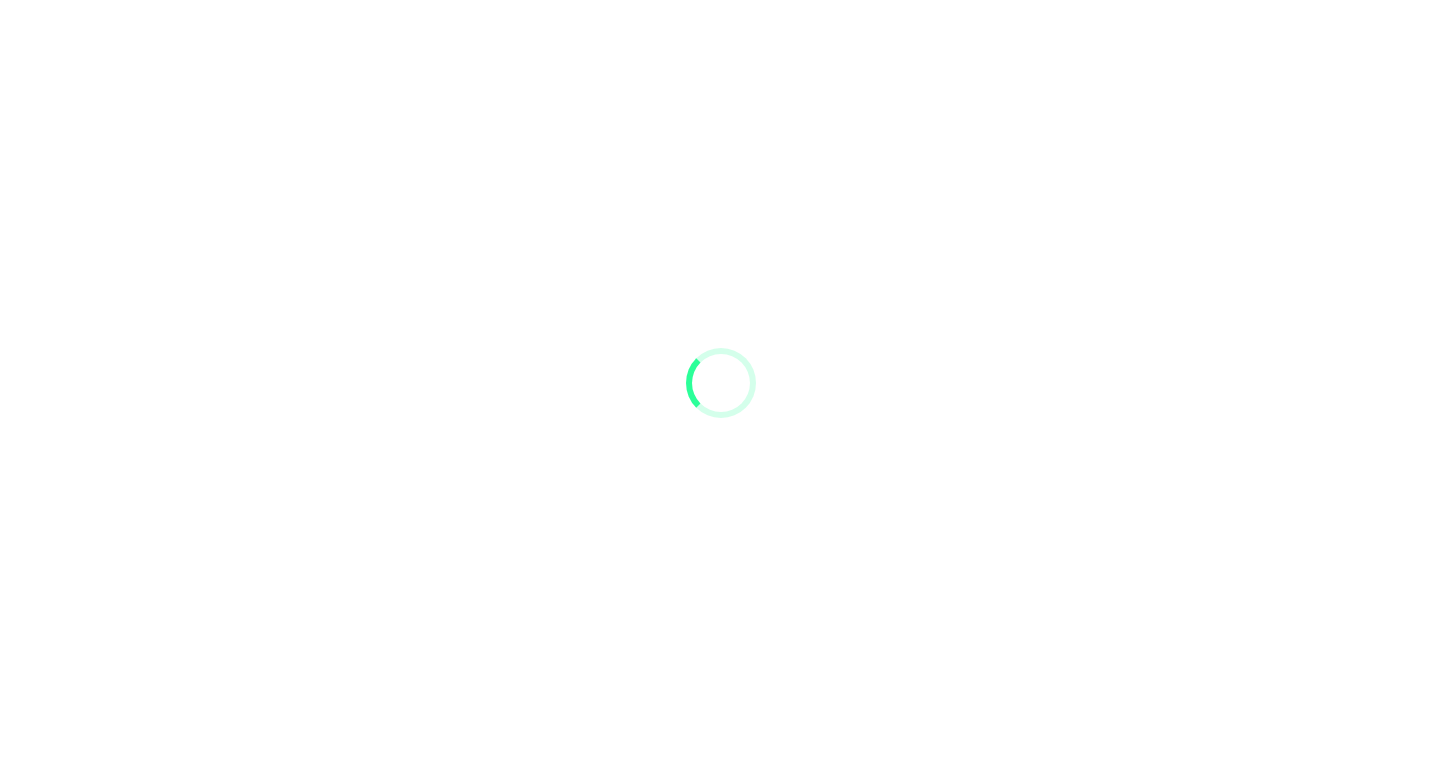 scroll, scrollTop: 0, scrollLeft: 0, axis: both 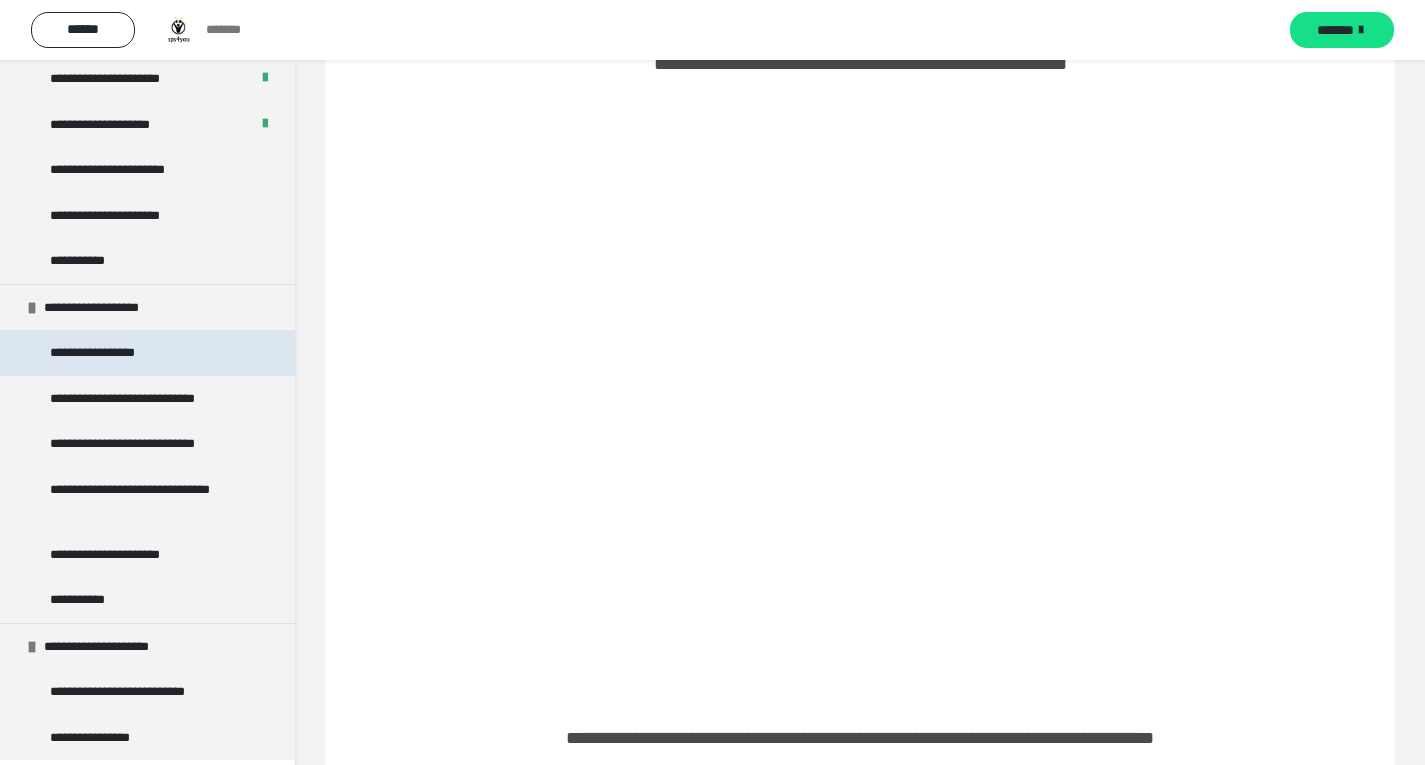 click on "**********" at bounding box center (147, 353) 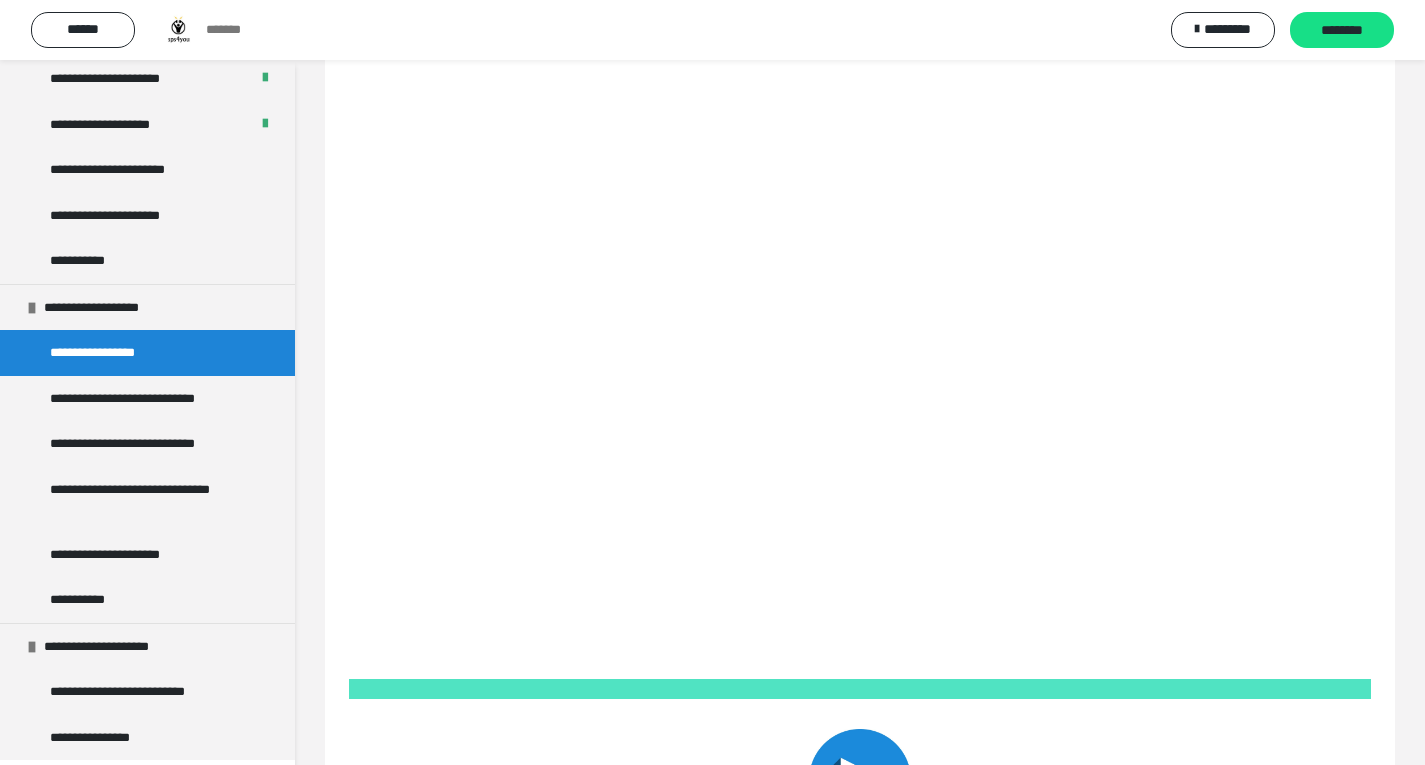 scroll, scrollTop: 100, scrollLeft: 0, axis: vertical 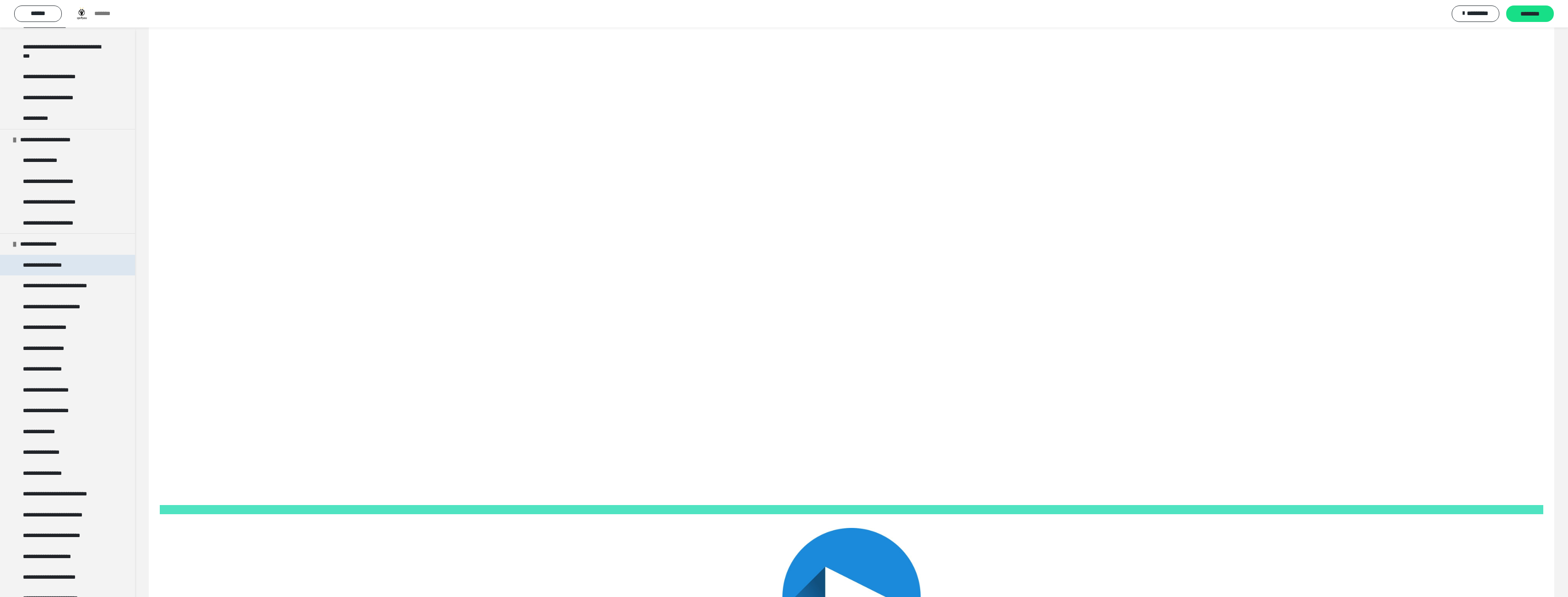 click on "**********" at bounding box center (67, 265) 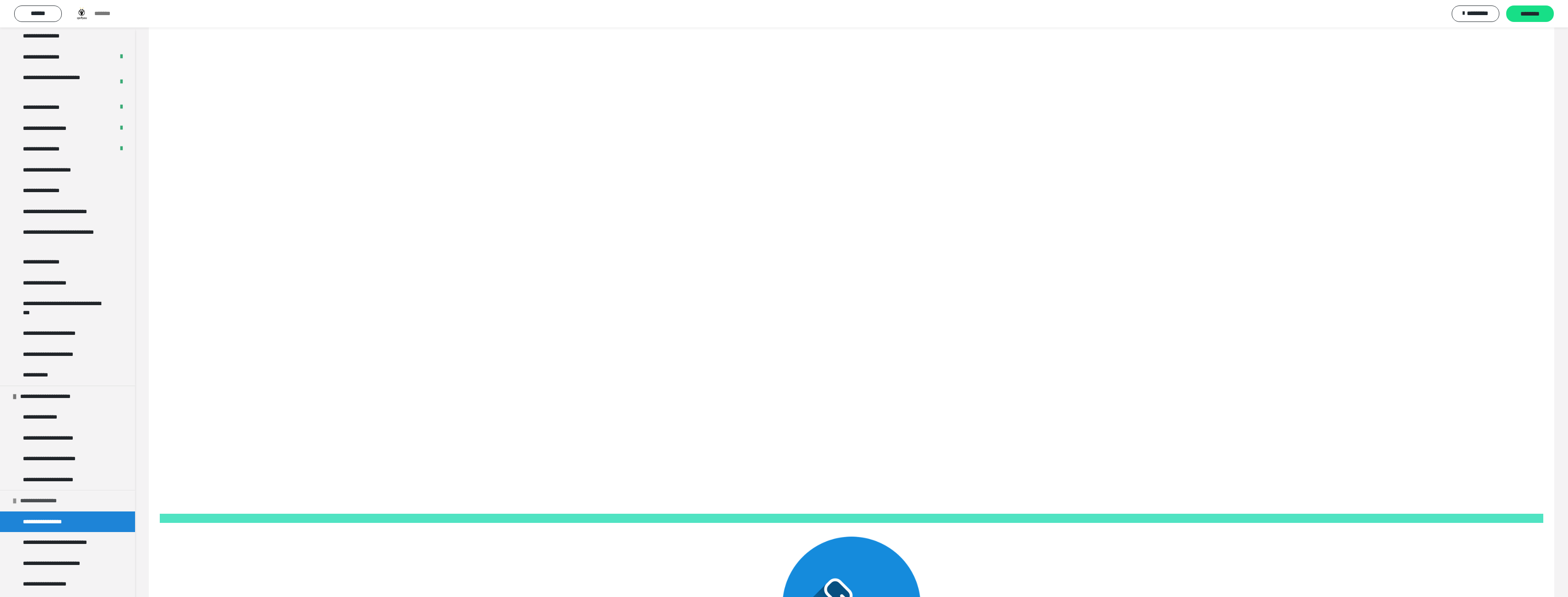 scroll, scrollTop: 1791, scrollLeft: 0, axis: vertical 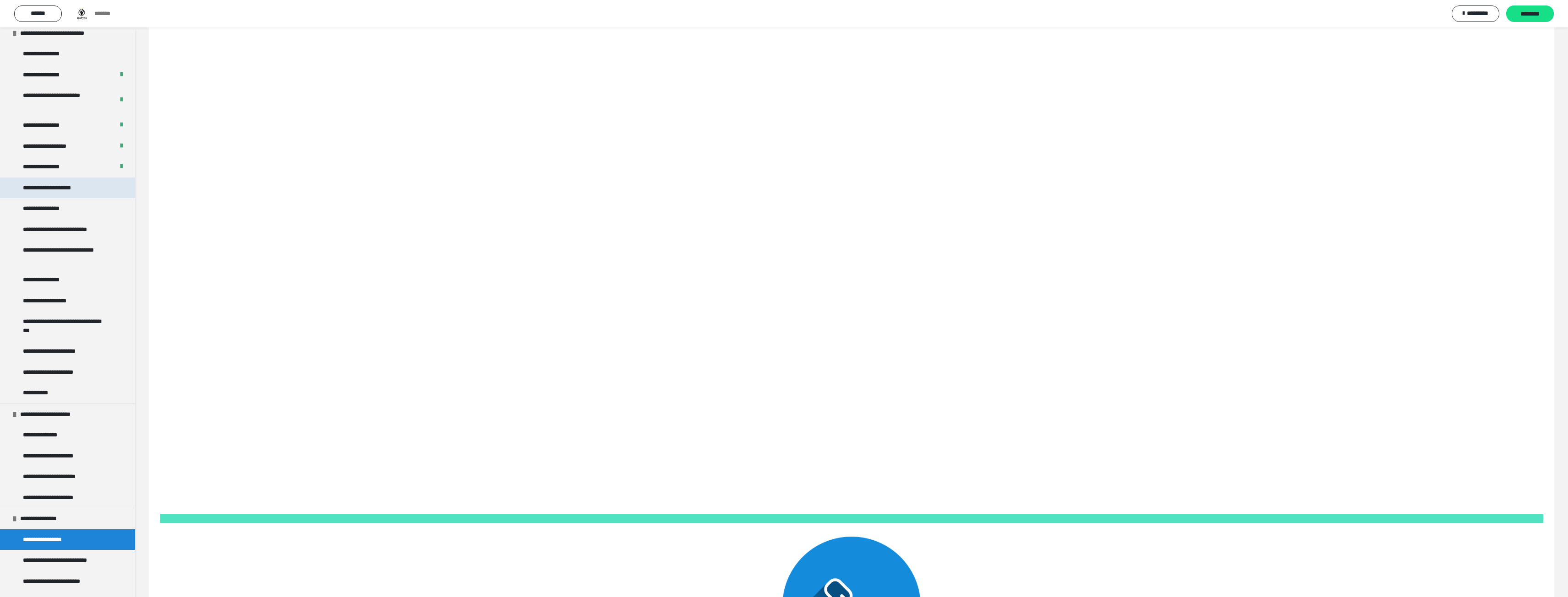 click on "**********" at bounding box center (54, 188) 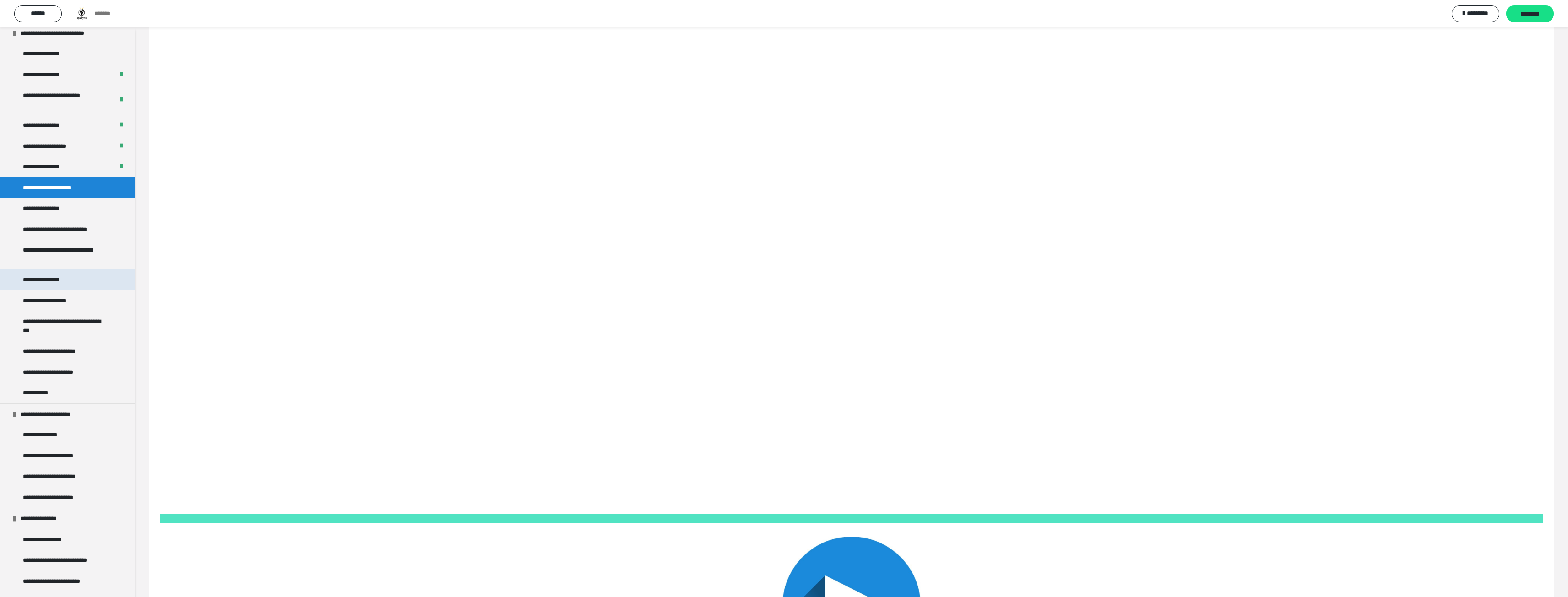 click on "**********" at bounding box center (67, 280) 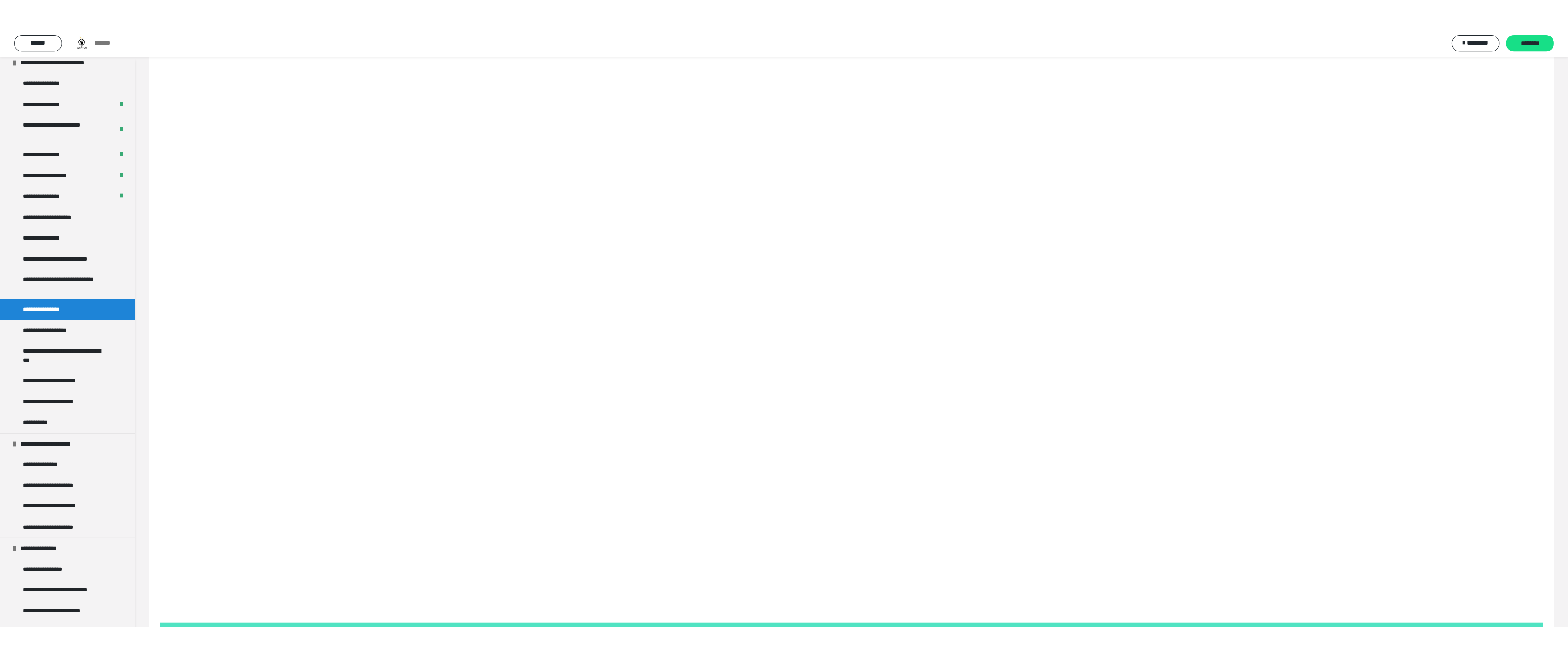 scroll, scrollTop: 319, scrollLeft: 0, axis: vertical 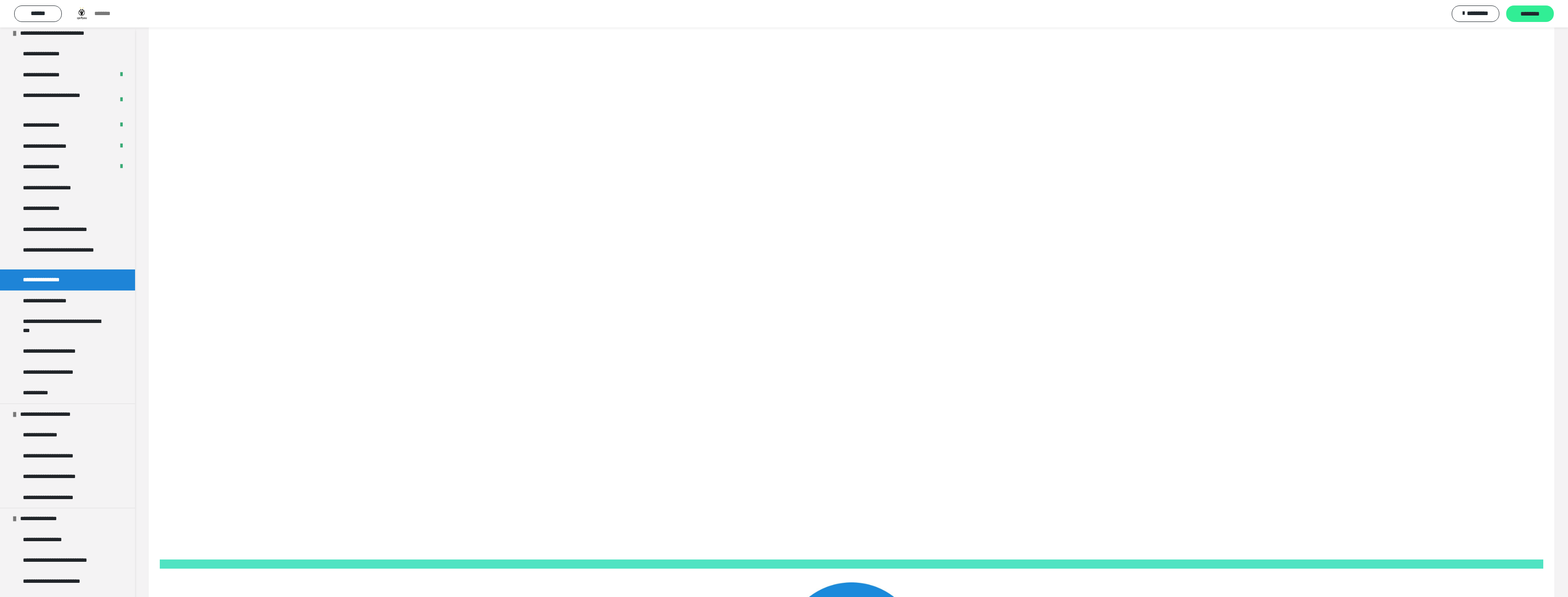 click on "********" at bounding box center (1530, 14) 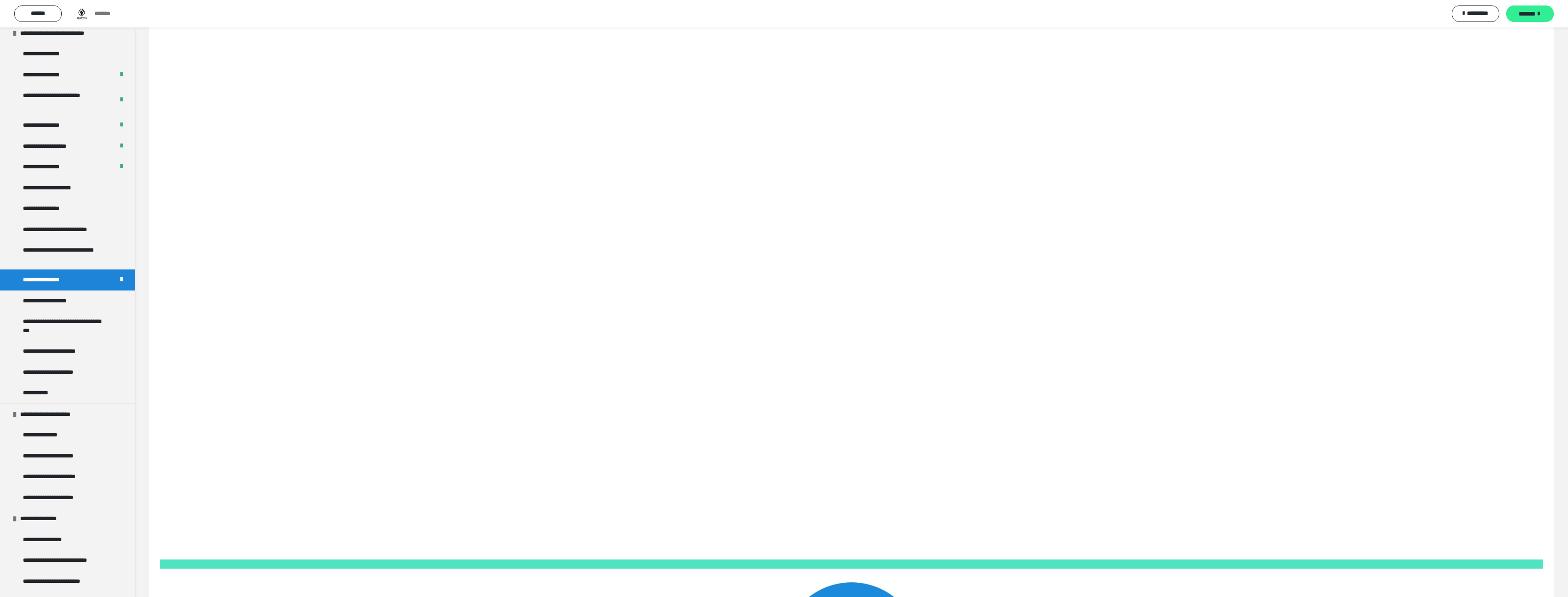 click on "*******" at bounding box center [1527, 14] 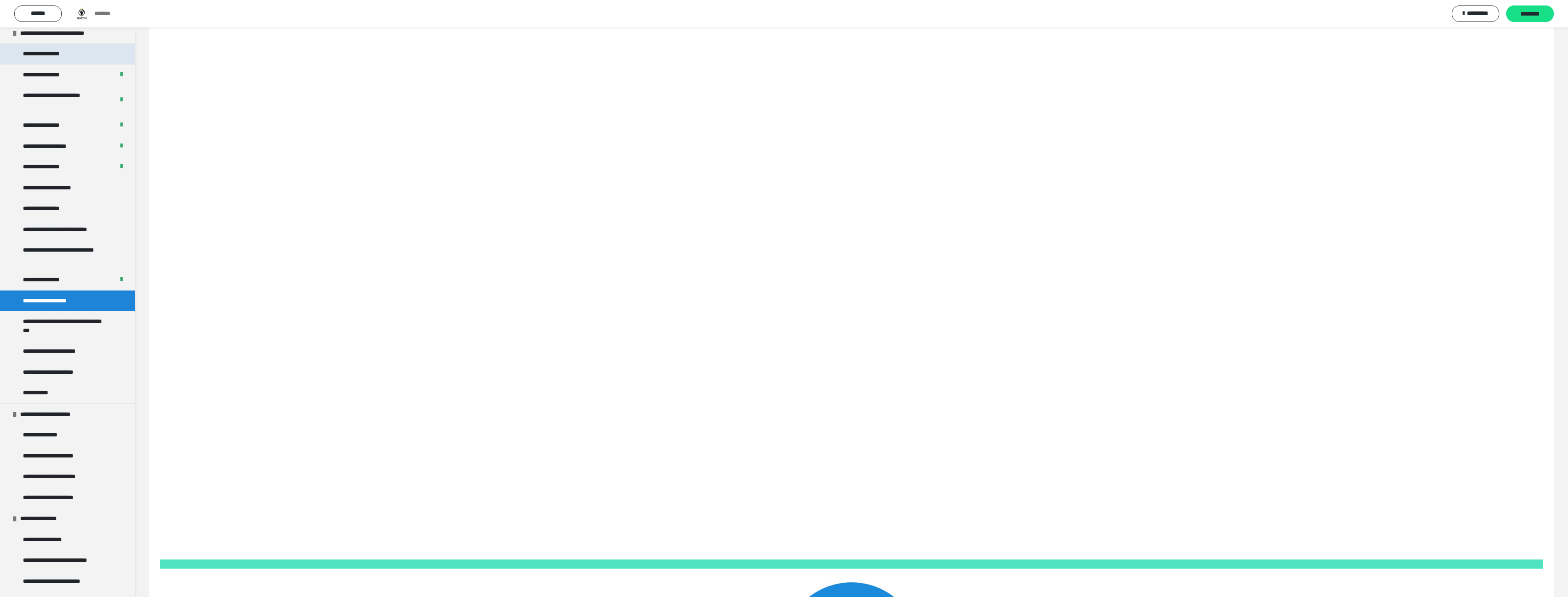click on "**********" at bounding box center (67, 54) 